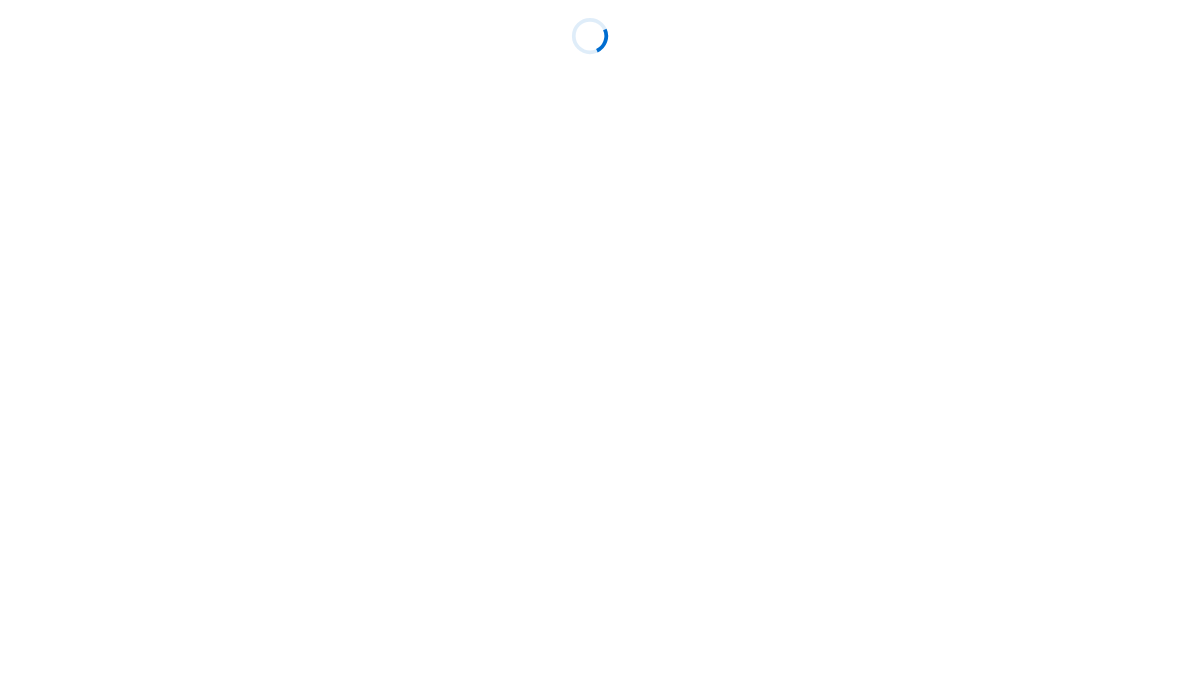 scroll, scrollTop: 0, scrollLeft: 0, axis: both 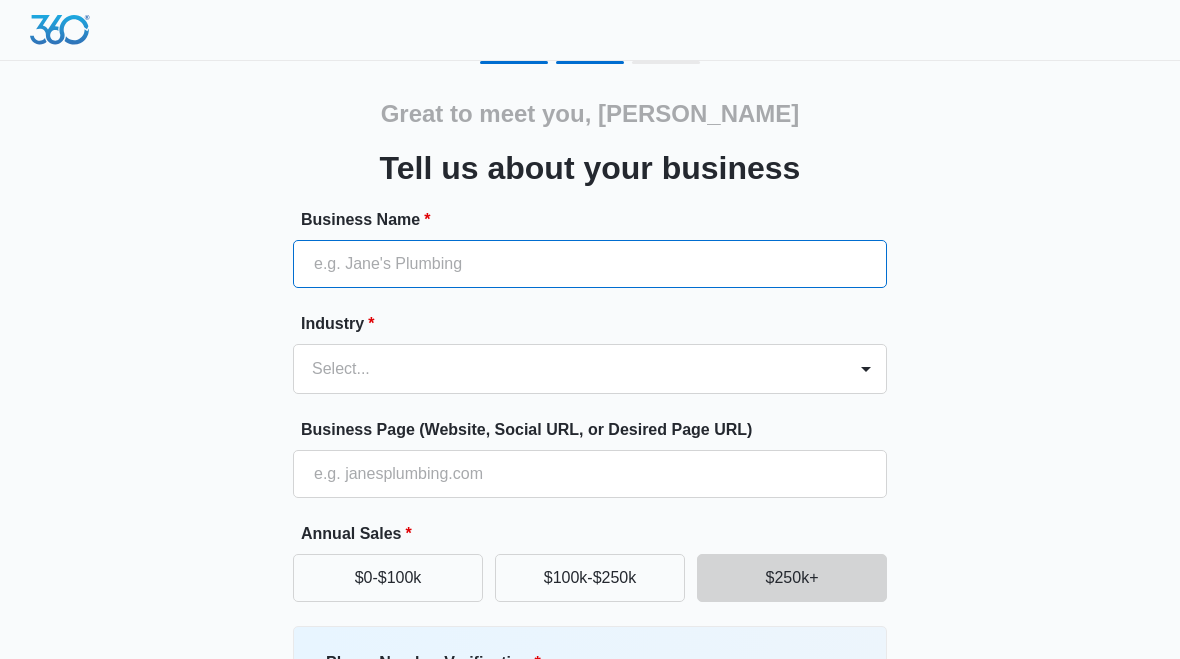 click on "Business Name *" at bounding box center (590, 264) 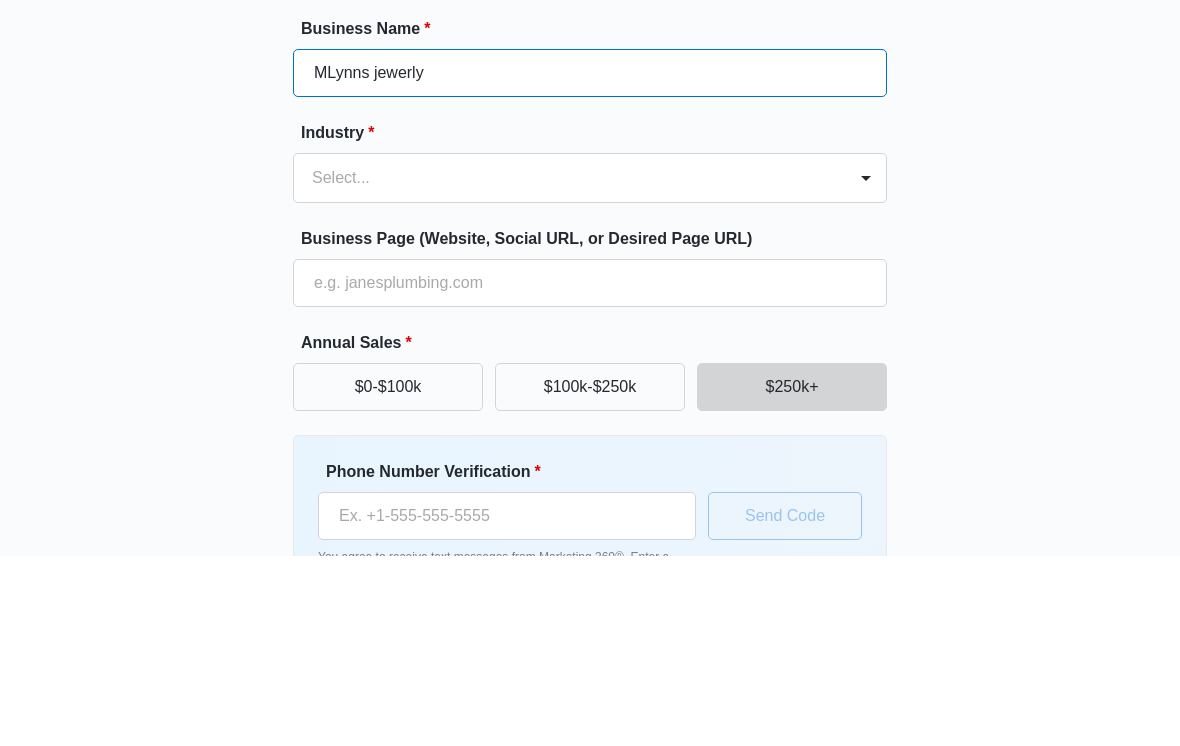 type on "MLynns jewerly" 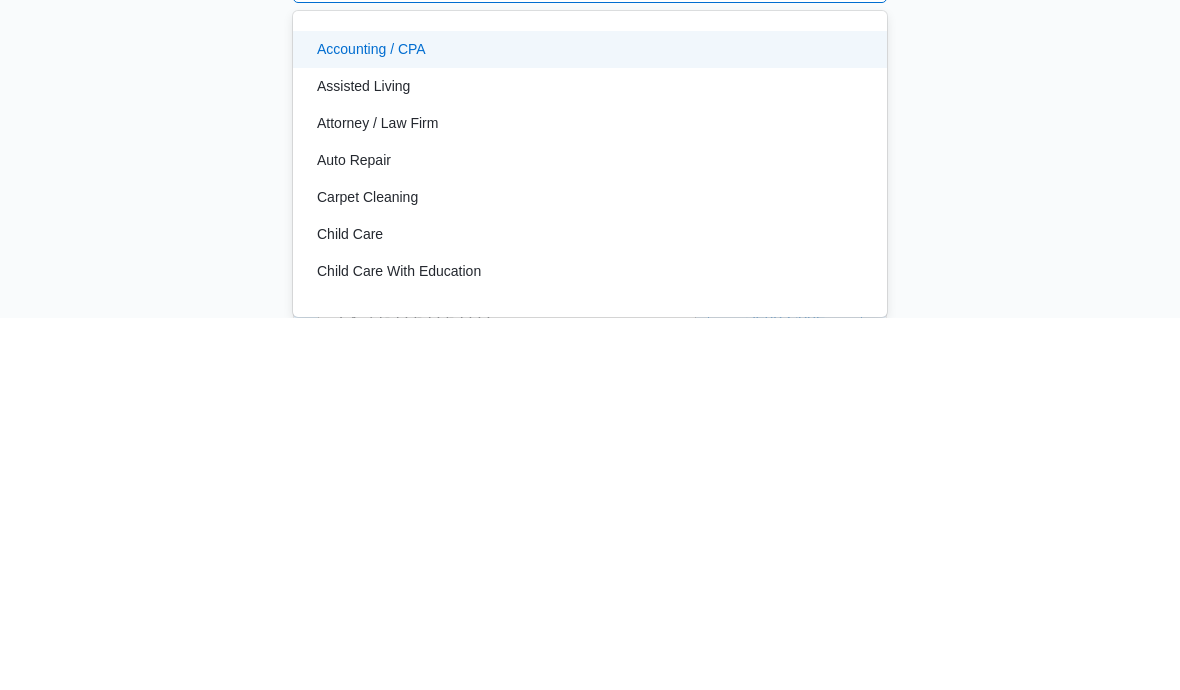 scroll, scrollTop: 21, scrollLeft: 0, axis: vertical 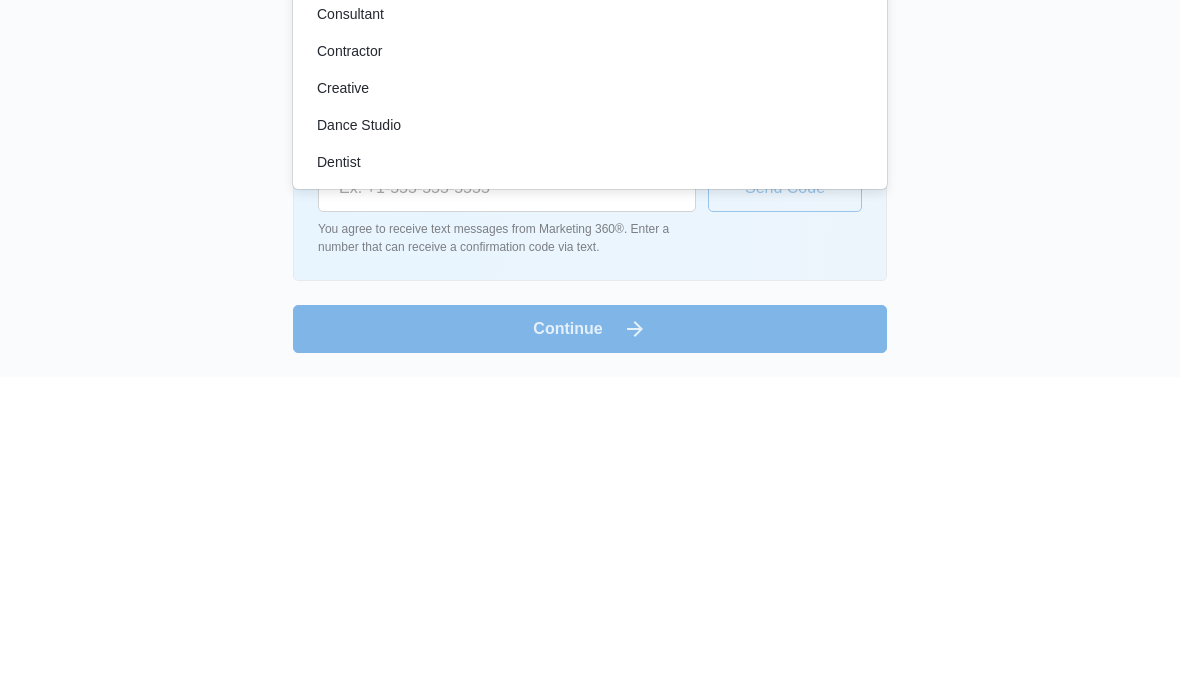 click on "Creative" at bounding box center (343, 401) 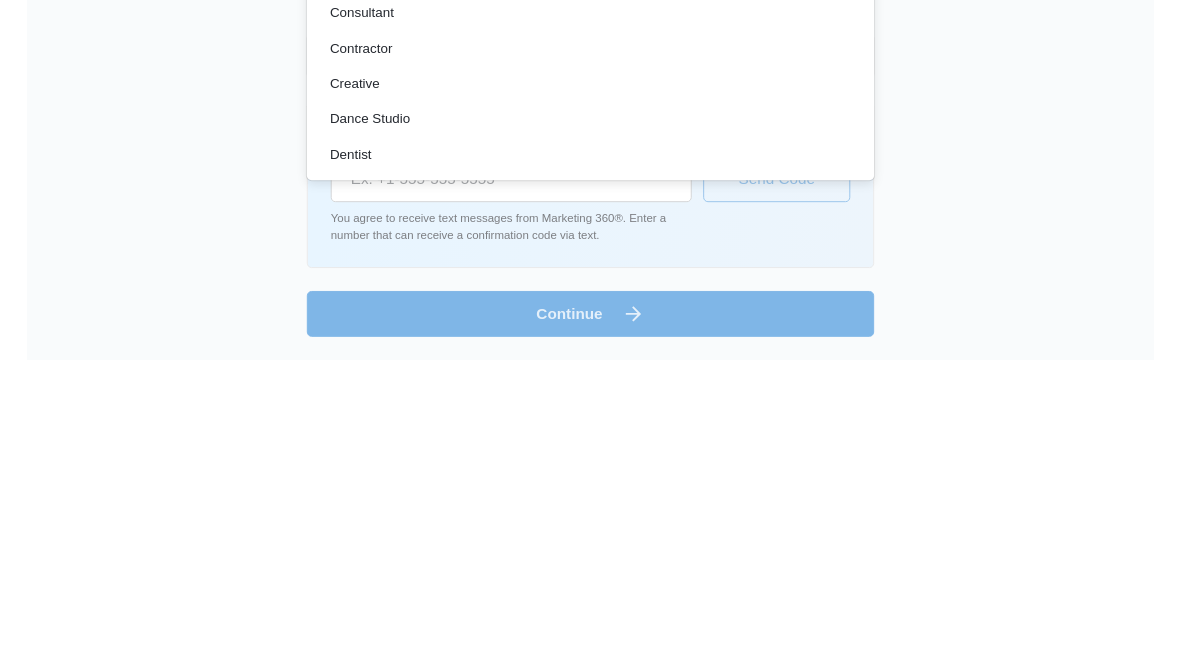 scroll, scrollTop: 237, scrollLeft: 0, axis: vertical 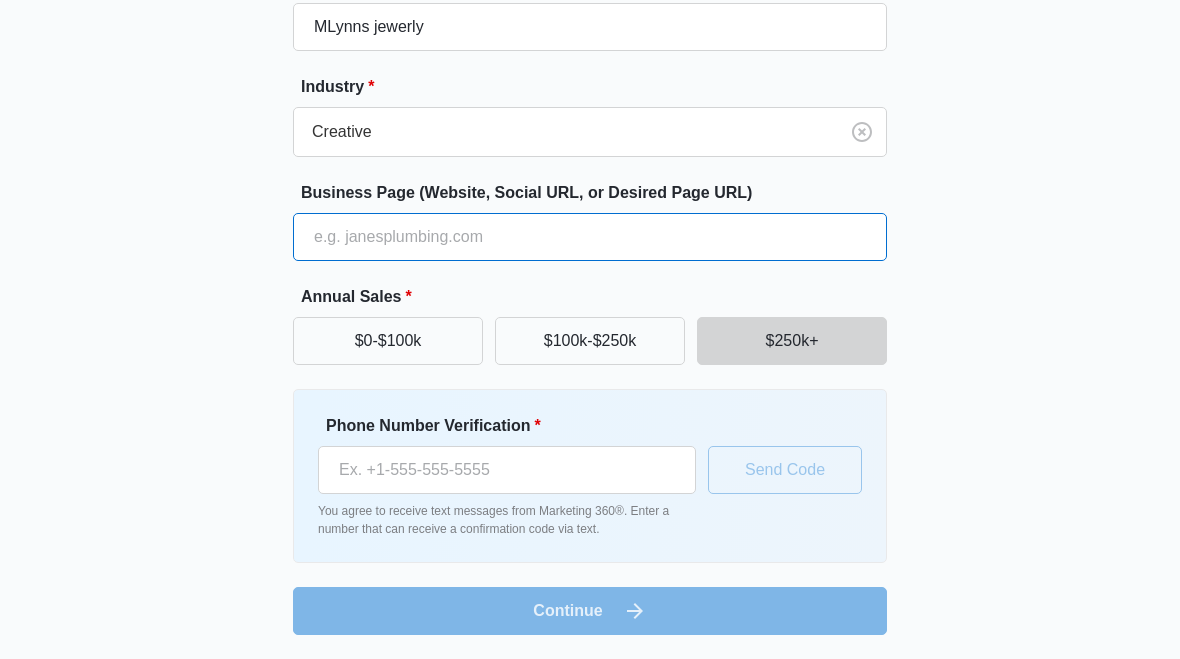 click on "Business Page (Website, Social URL, or Desired Page URL)" at bounding box center (590, 237) 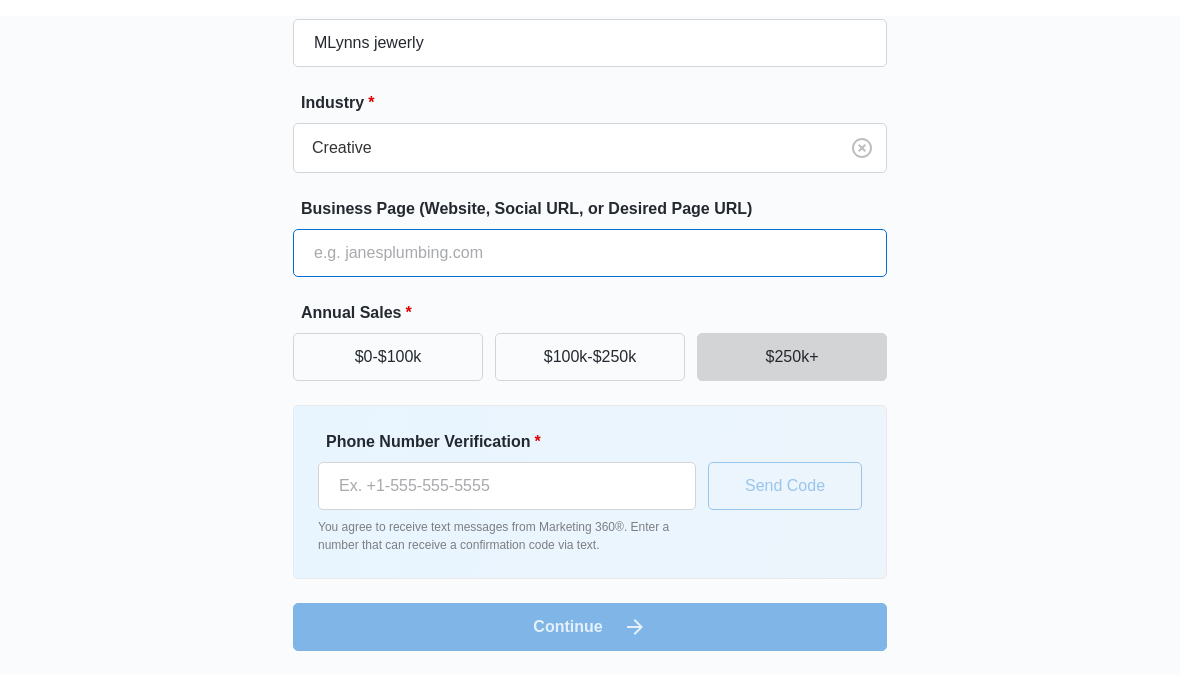 scroll, scrollTop: 206, scrollLeft: 0, axis: vertical 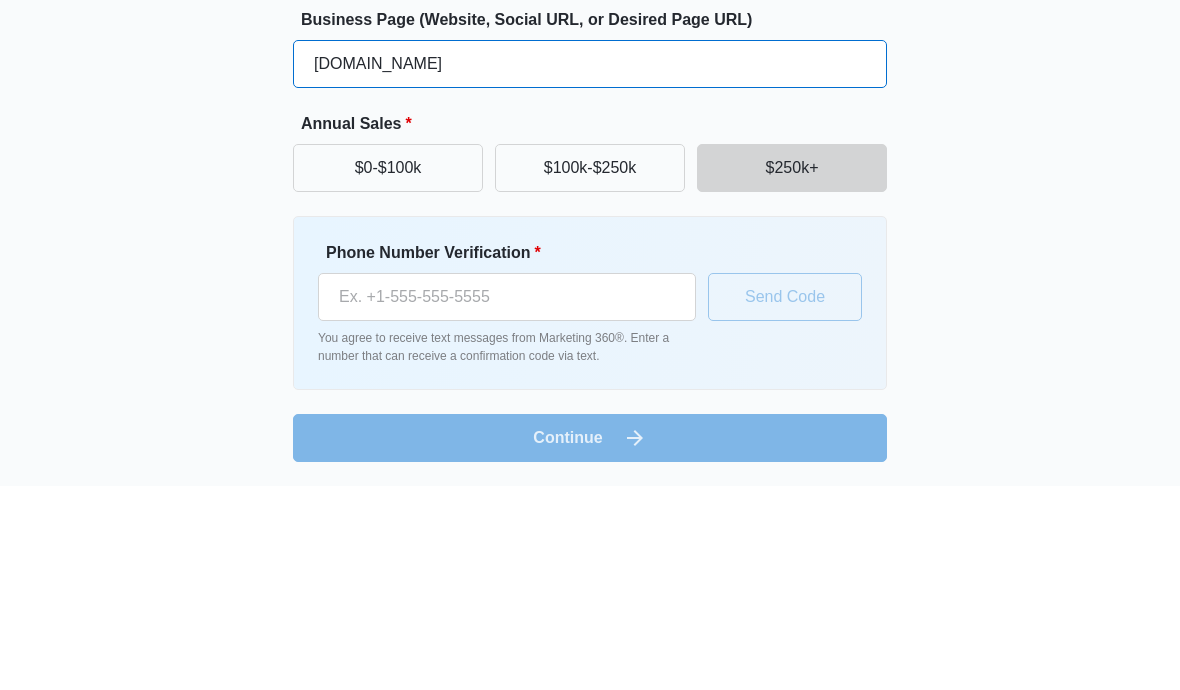 type on "[DOMAIN_NAME]" 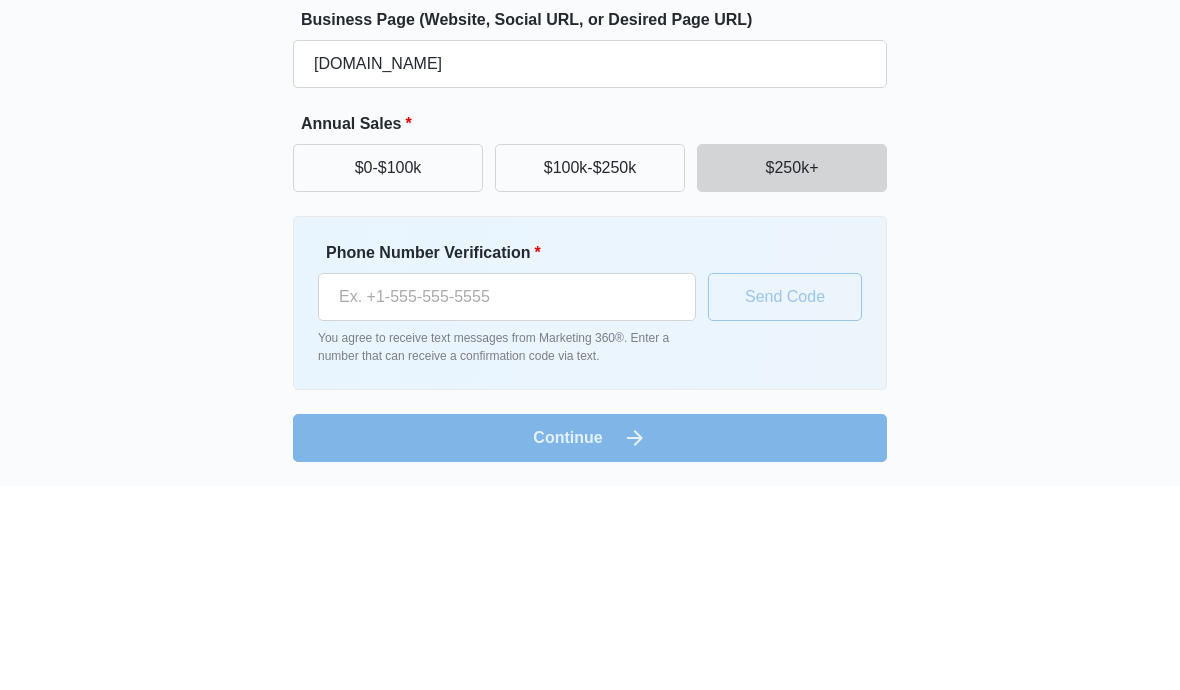 click on "$0-$100k" at bounding box center (388, 372) 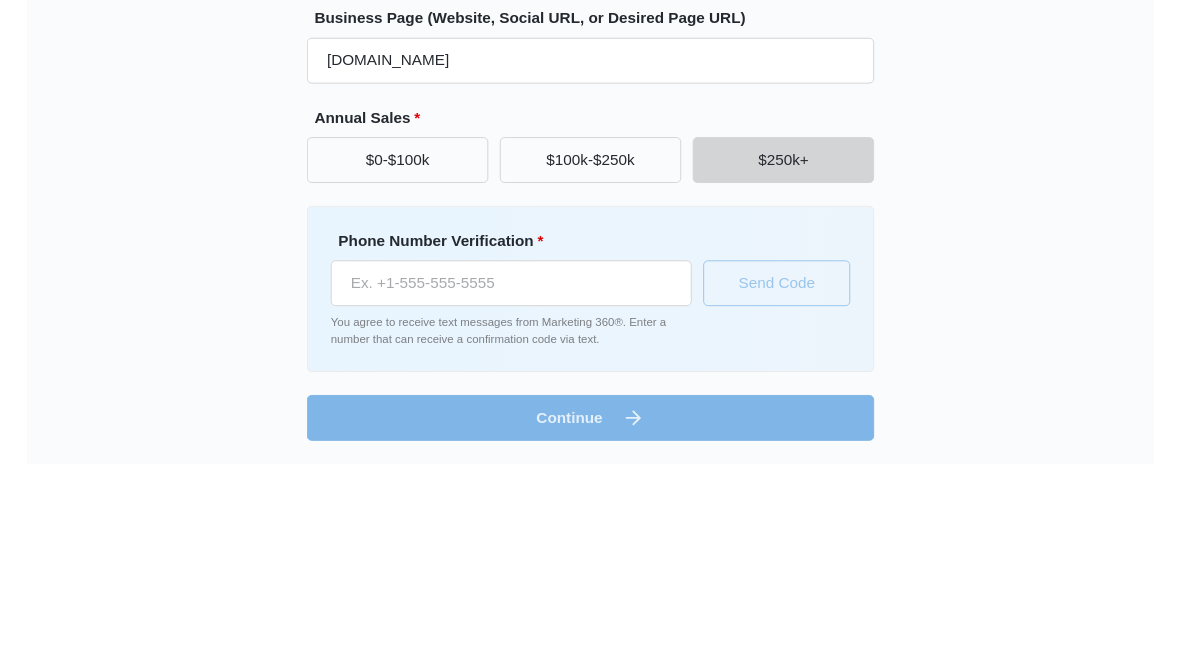 scroll, scrollTop: 237, scrollLeft: 0, axis: vertical 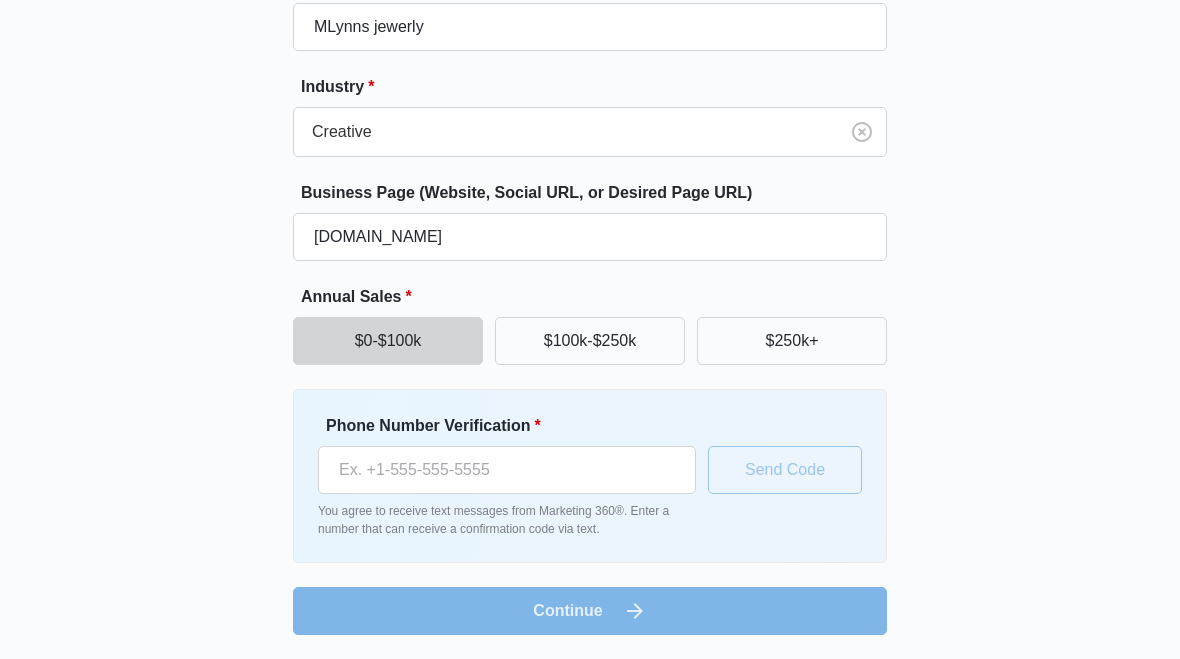 click on "$0-$100k" at bounding box center (388, 341) 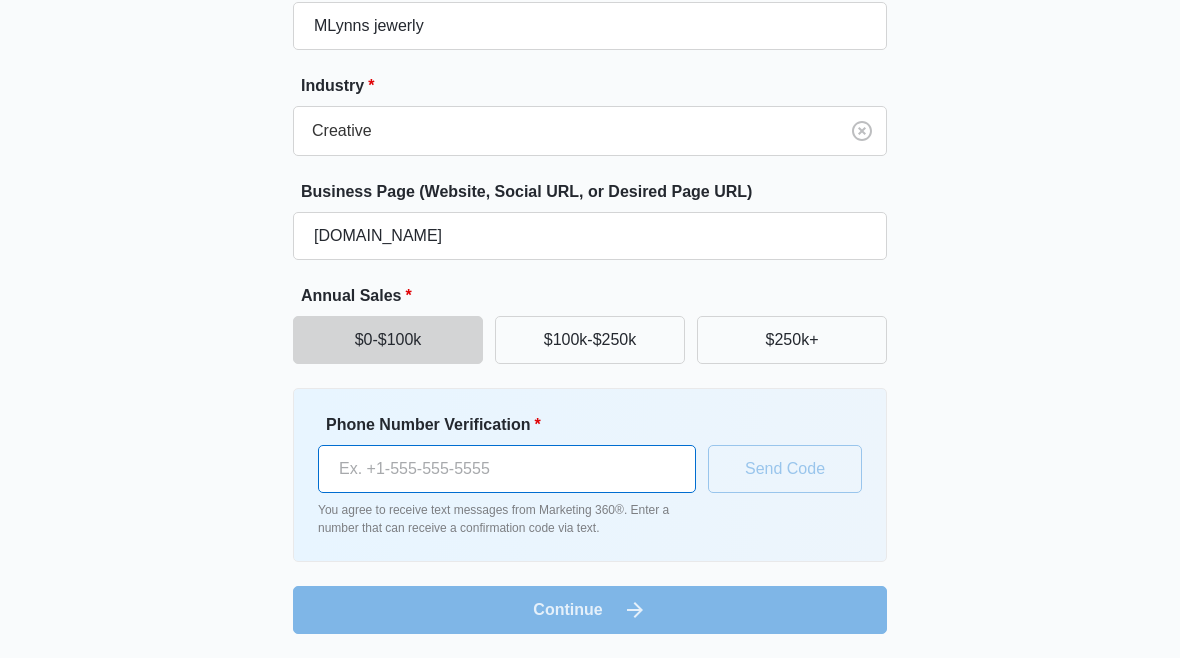 click on "Phone Number Verification *" at bounding box center [507, 470] 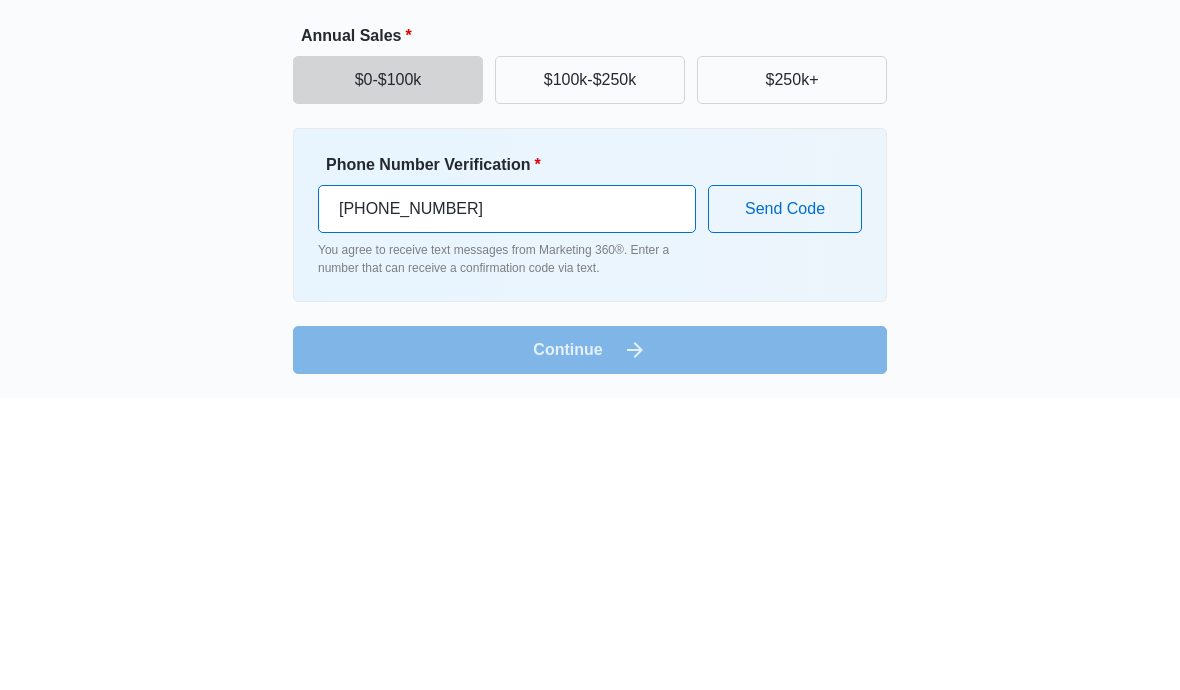 type on "[PHONE_NUMBER]" 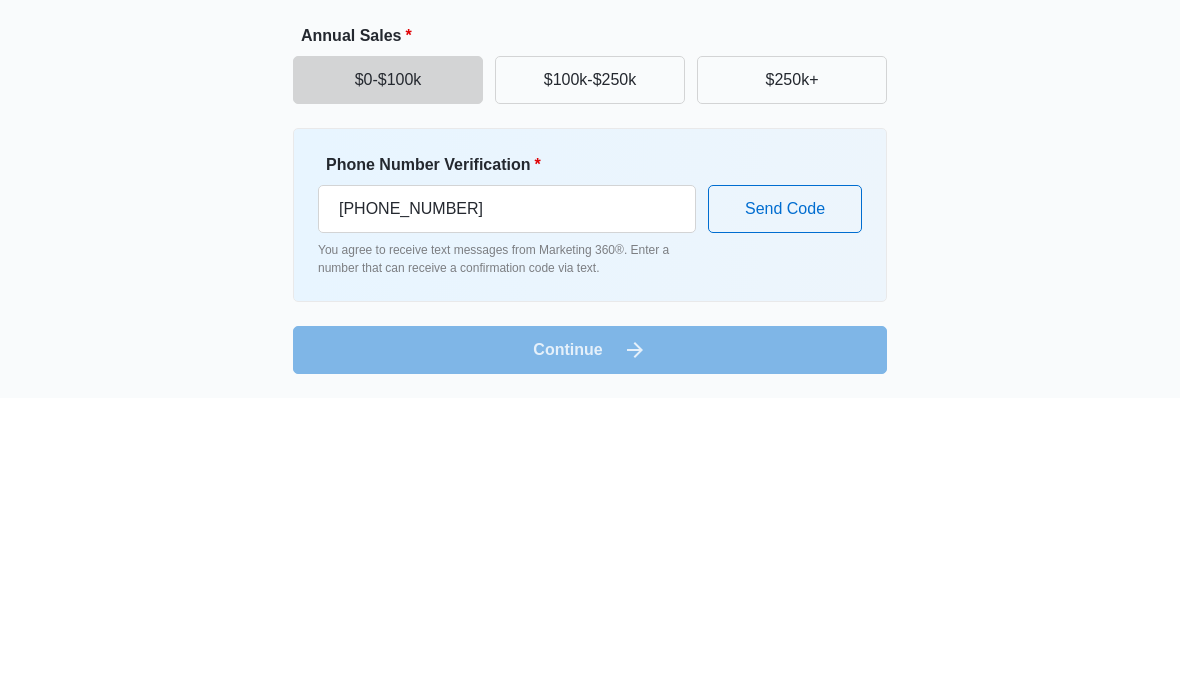click on "Send Code" at bounding box center [785, 501] 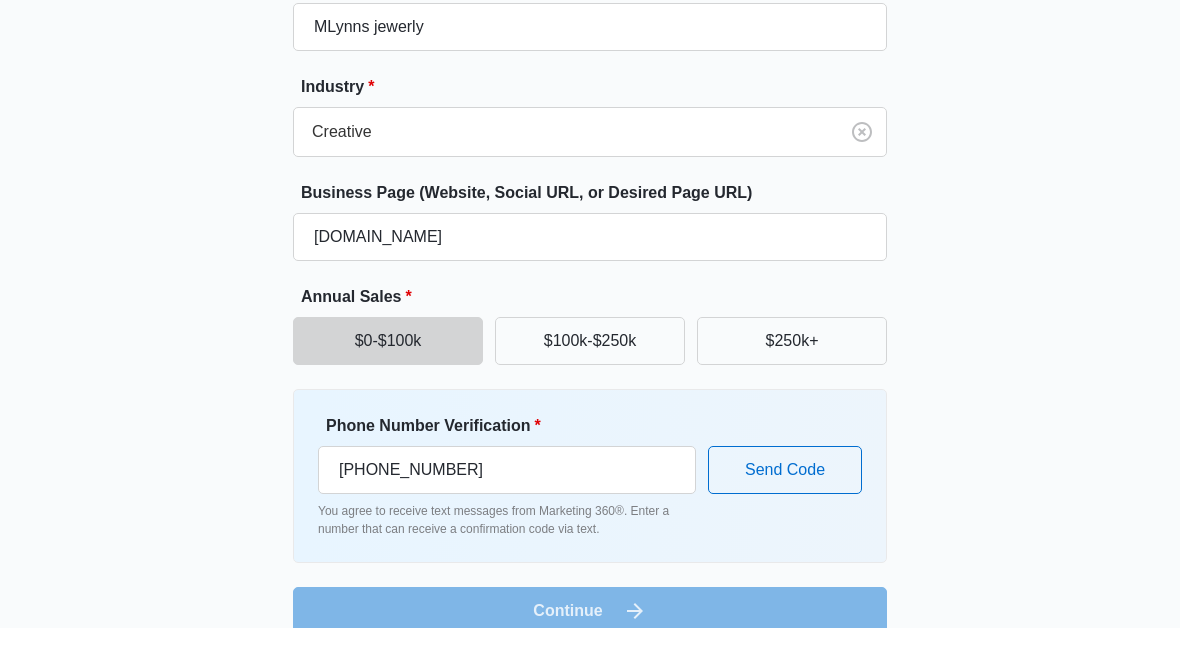 scroll, scrollTop: 237, scrollLeft: 0, axis: vertical 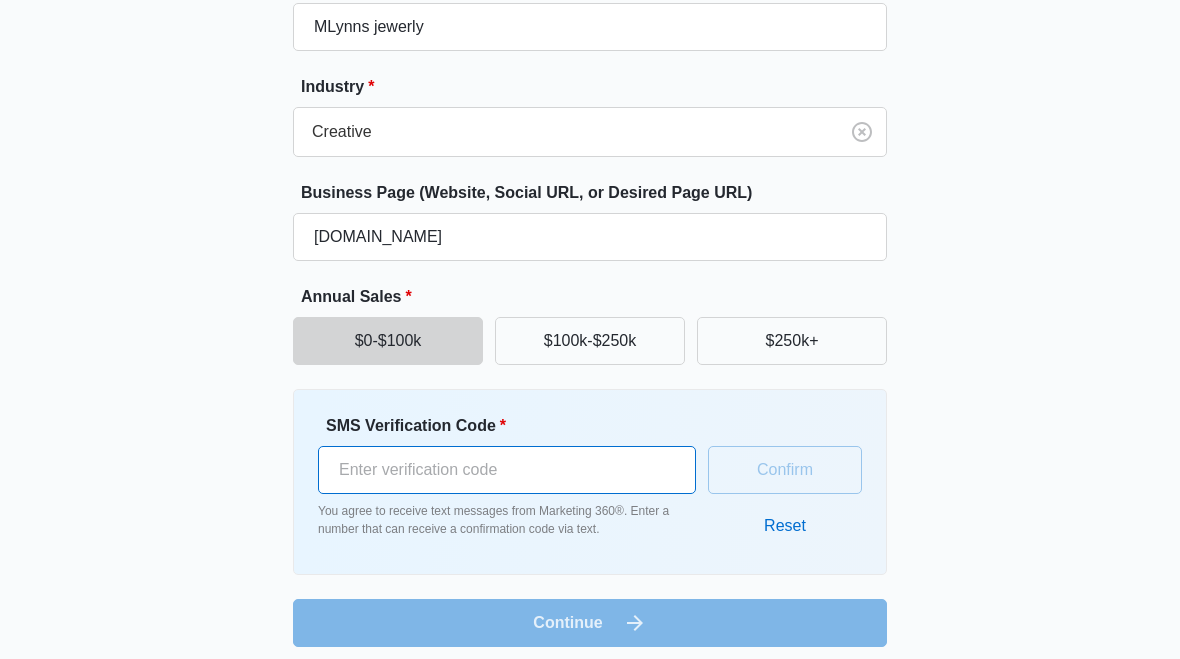 click on "SMS Verification Code *" at bounding box center (507, 470) 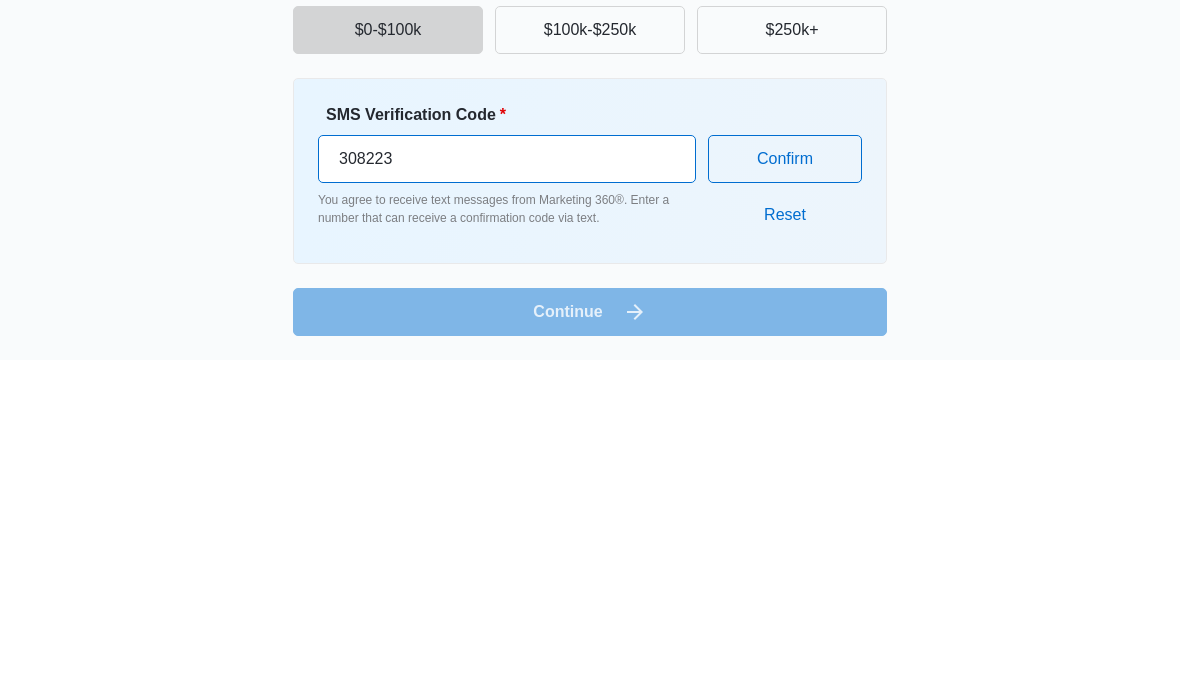 type on "308223" 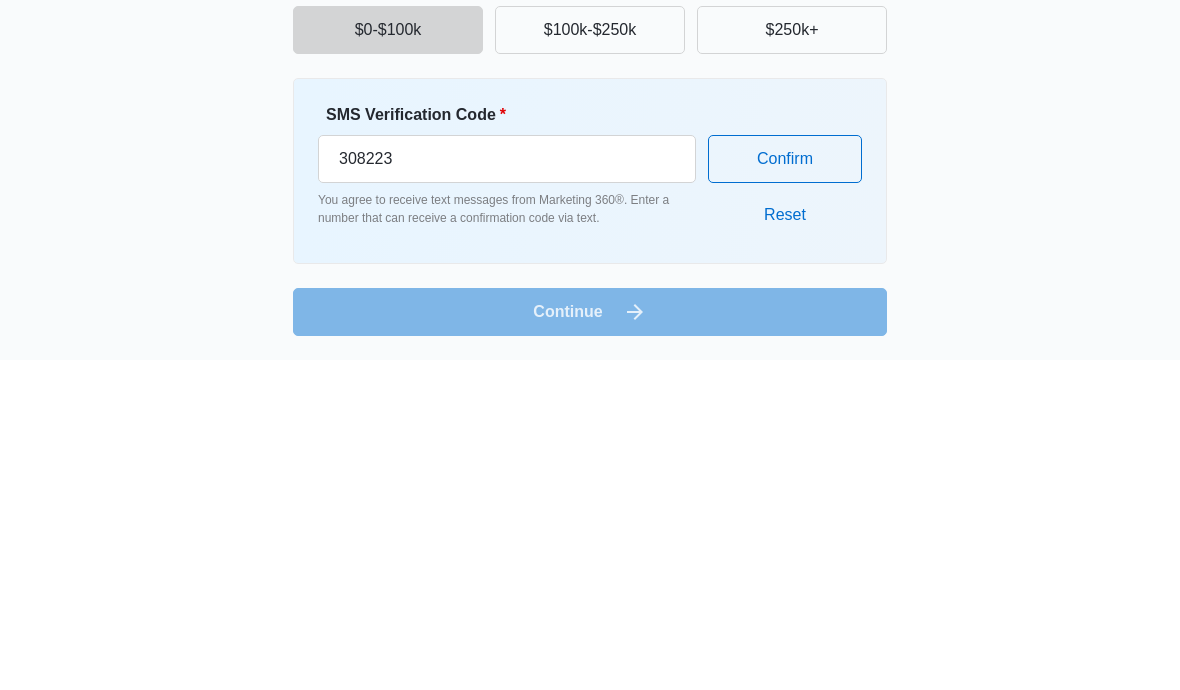 click on "Confirm" at bounding box center (785, 489) 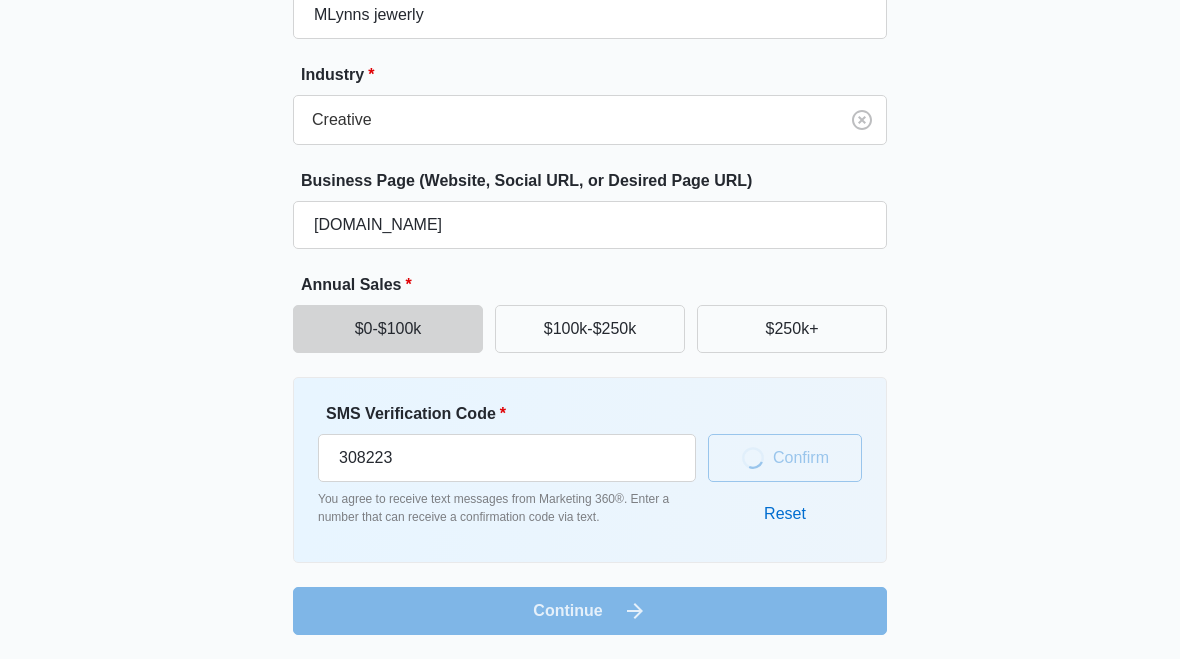scroll, scrollTop: 237, scrollLeft: 0, axis: vertical 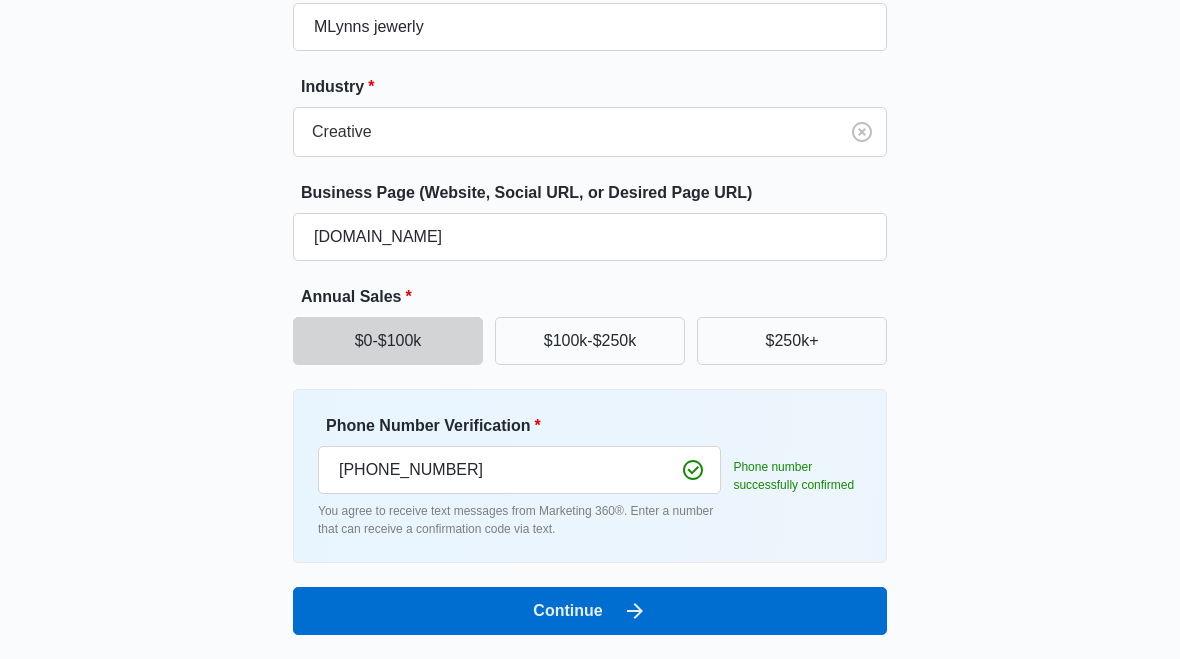click on "Continue" at bounding box center (590, 611) 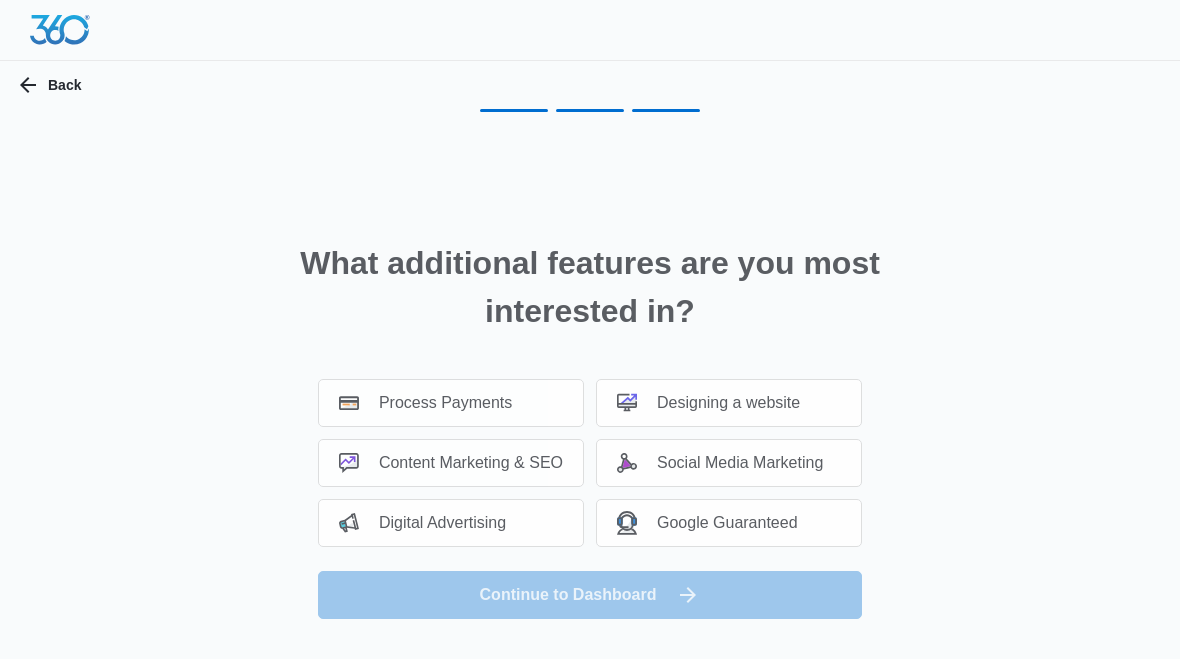 scroll, scrollTop: 0, scrollLeft: 0, axis: both 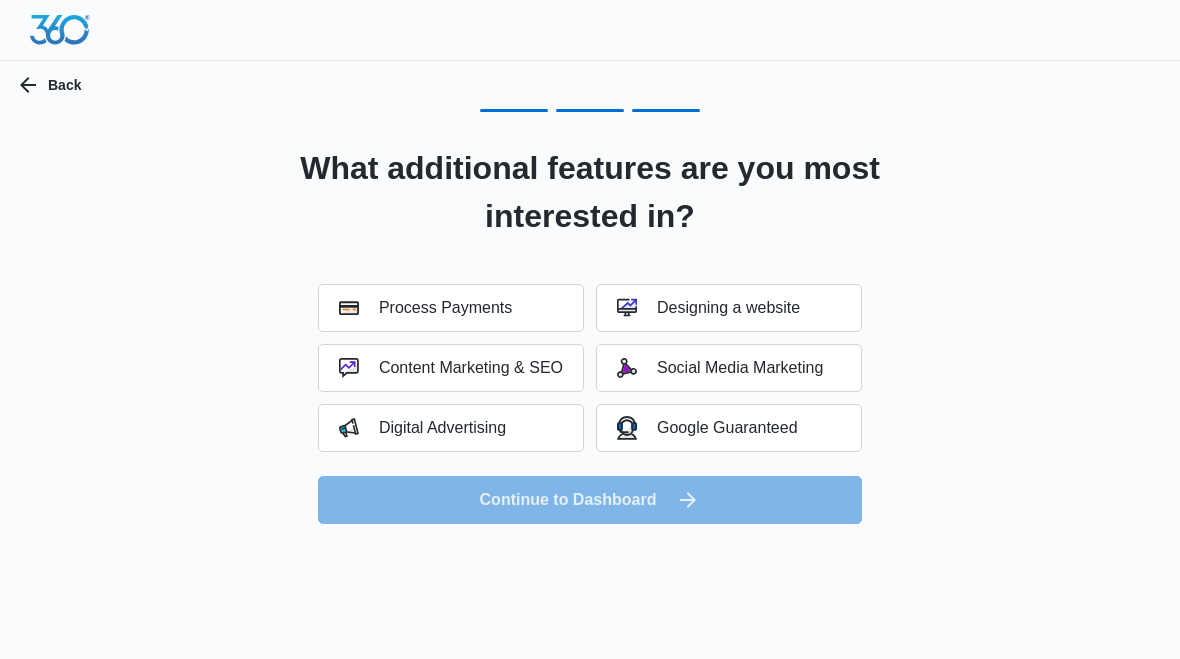 click on "Designing a website" at bounding box center [708, 308] 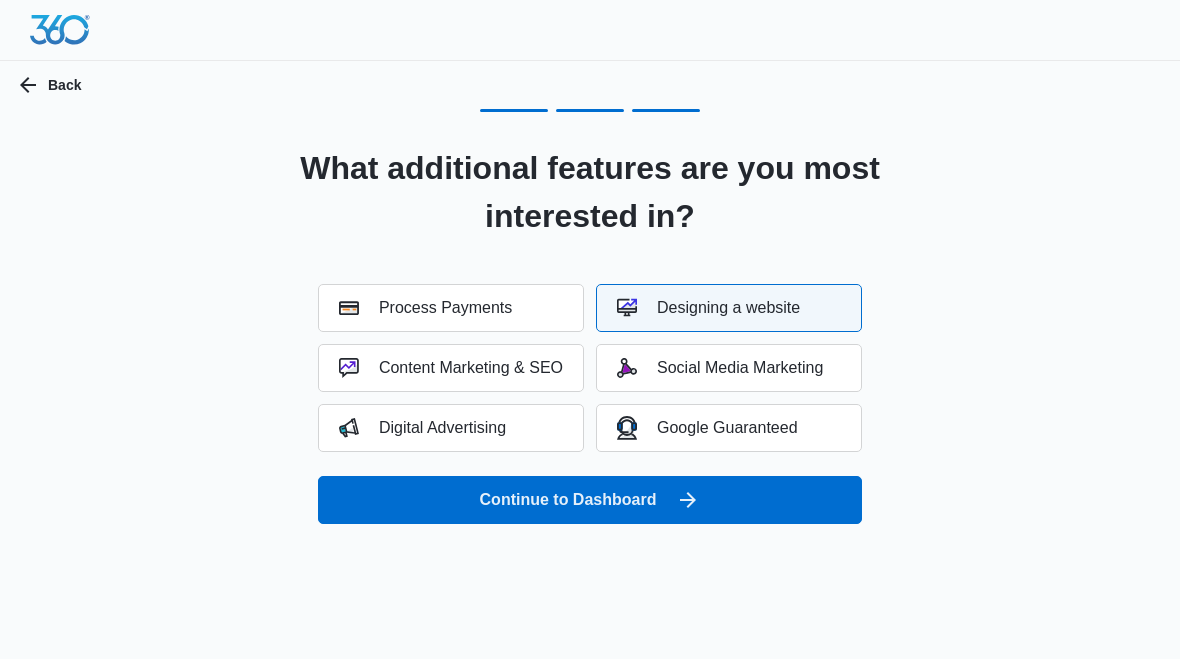 click on "Continue to Dashboard" at bounding box center [590, 500] 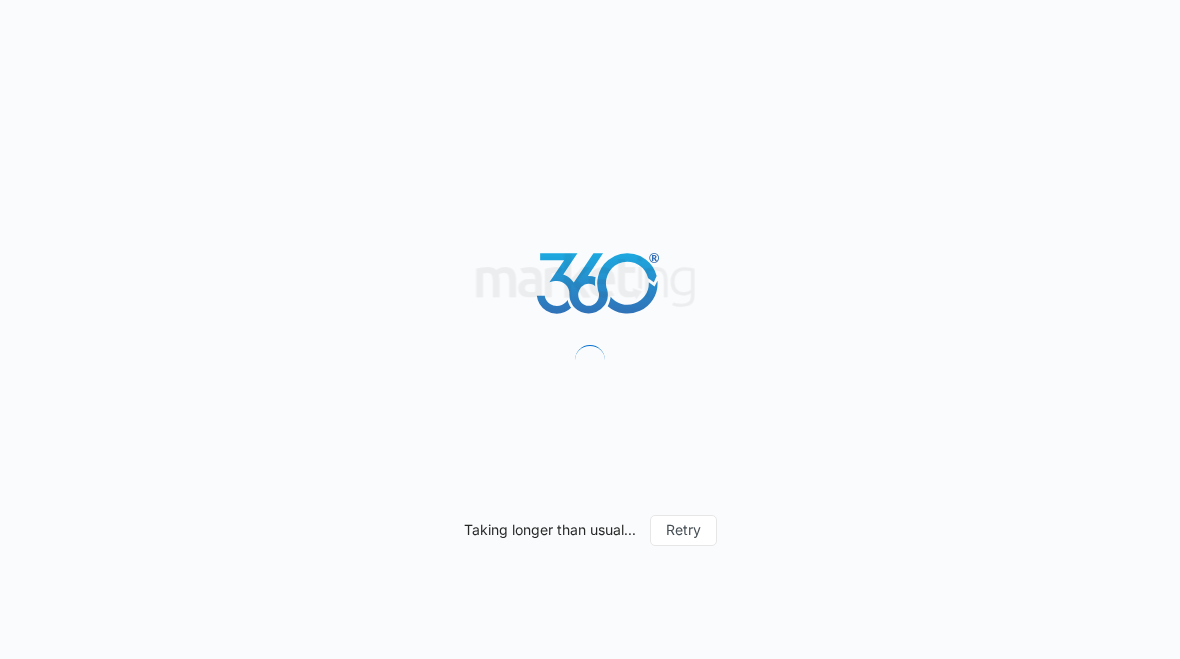 scroll, scrollTop: 0, scrollLeft: 0, axis: both 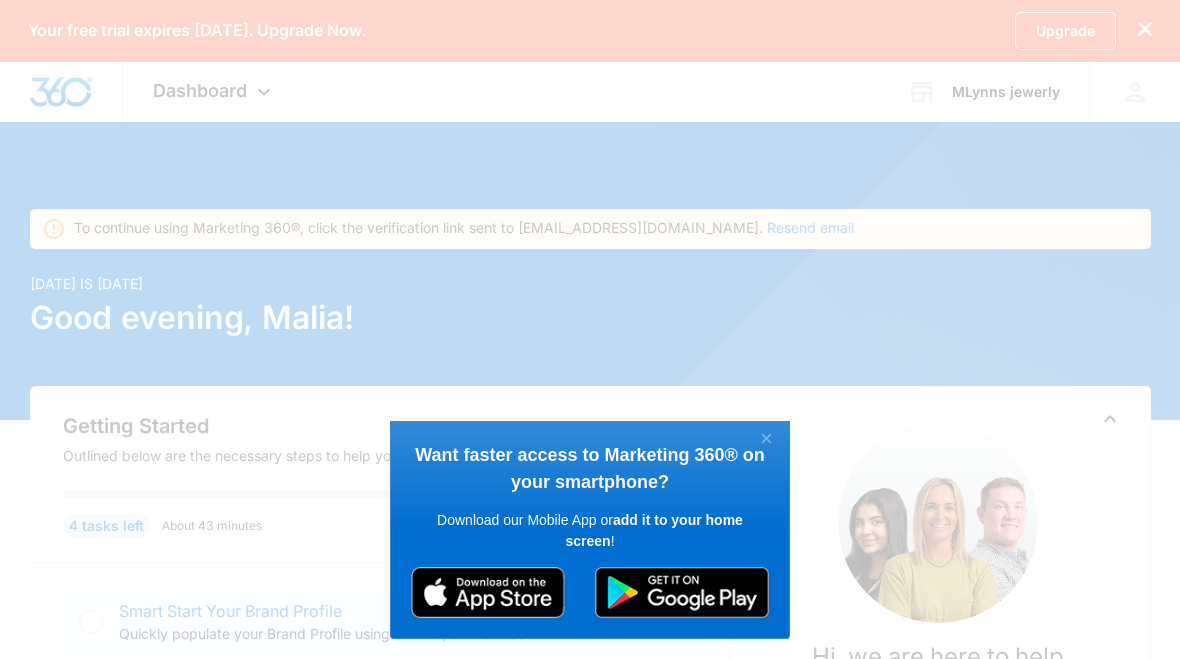 click on "×" at bounding box center (766, 440) 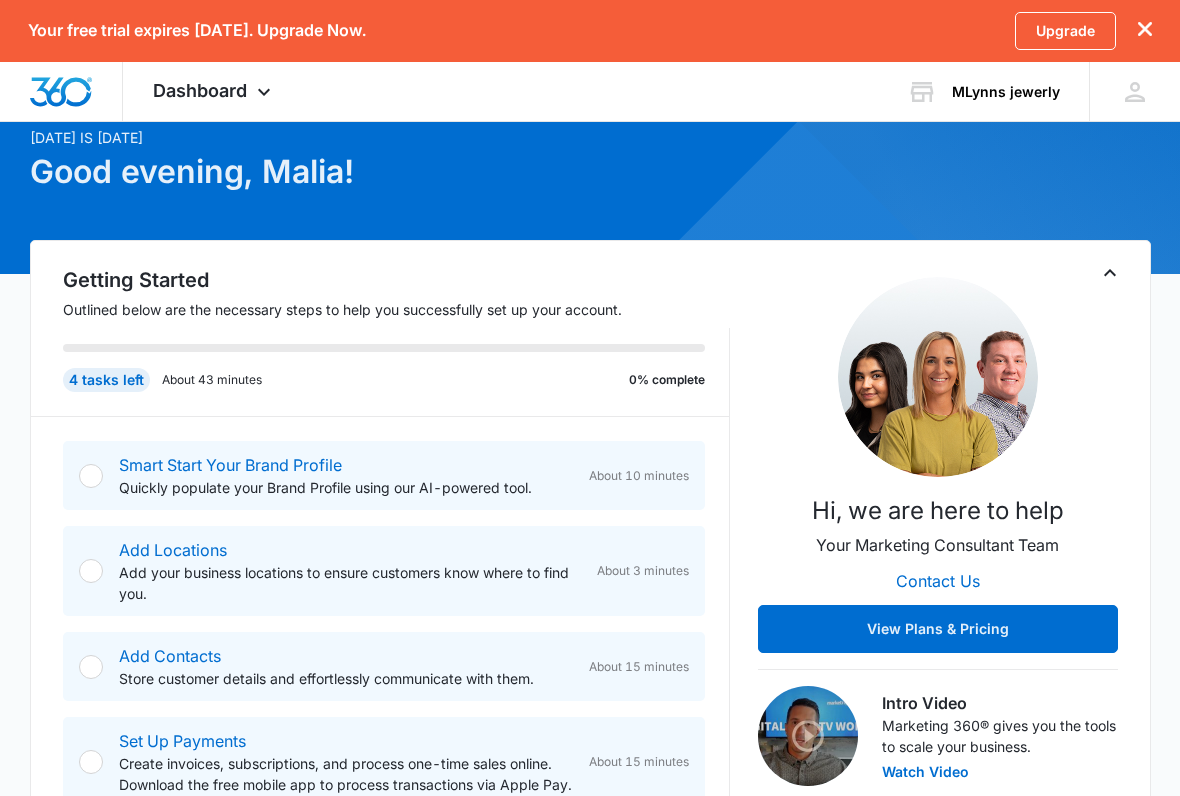 scroll, scrollTop: 151, scrollLeft: 0, axis: vertical 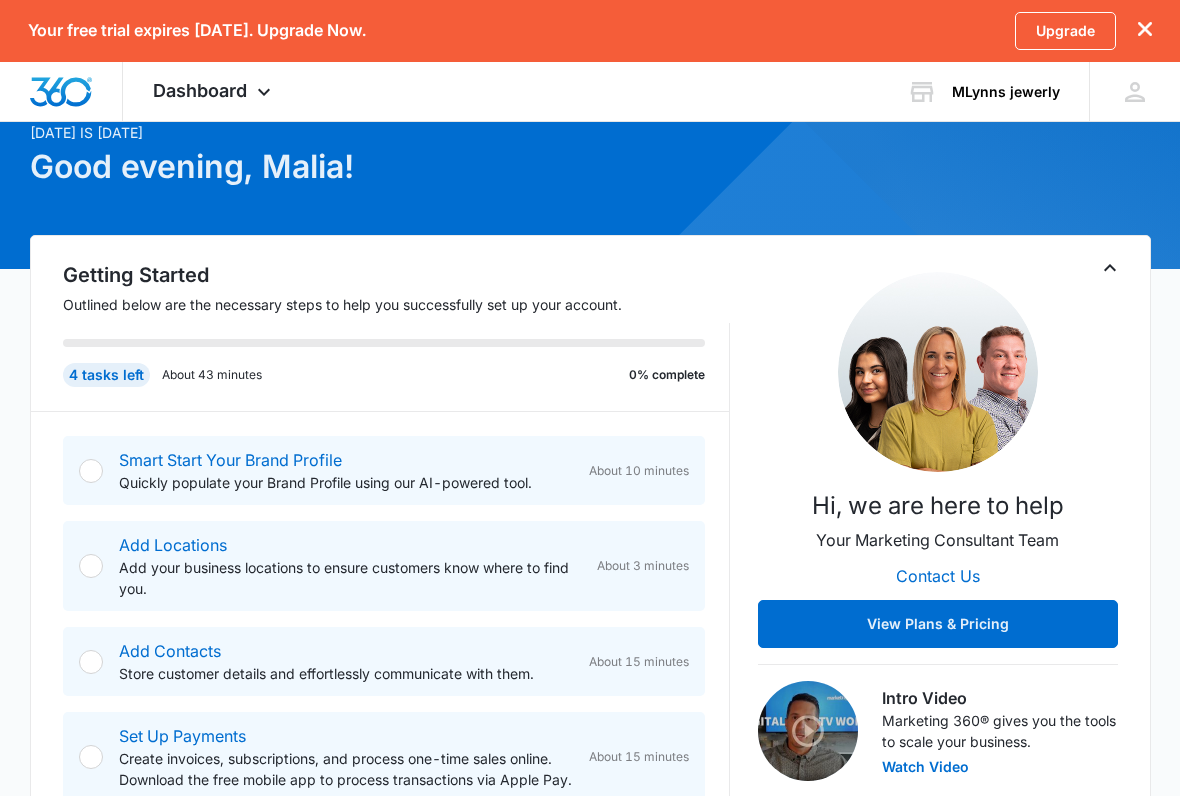 click on "MLynns jewerly Your Accounts View All" at bounding box center [983, 91] 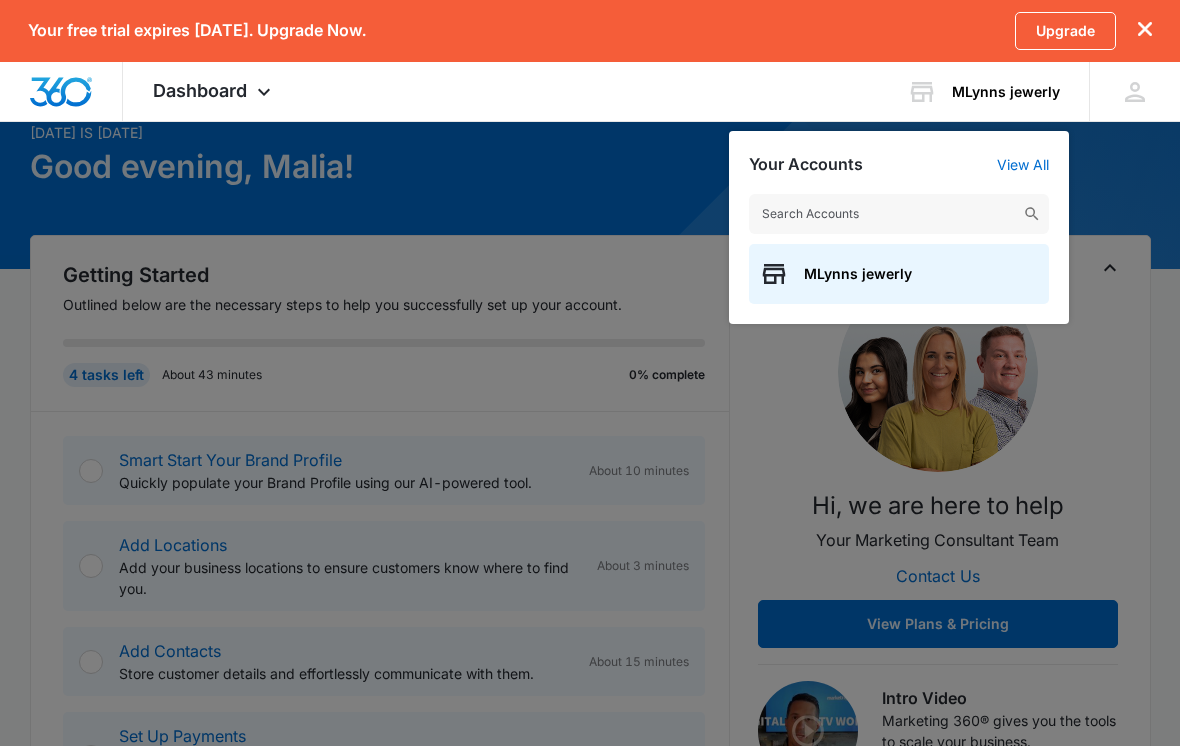 click at bounding box center [590, 373] 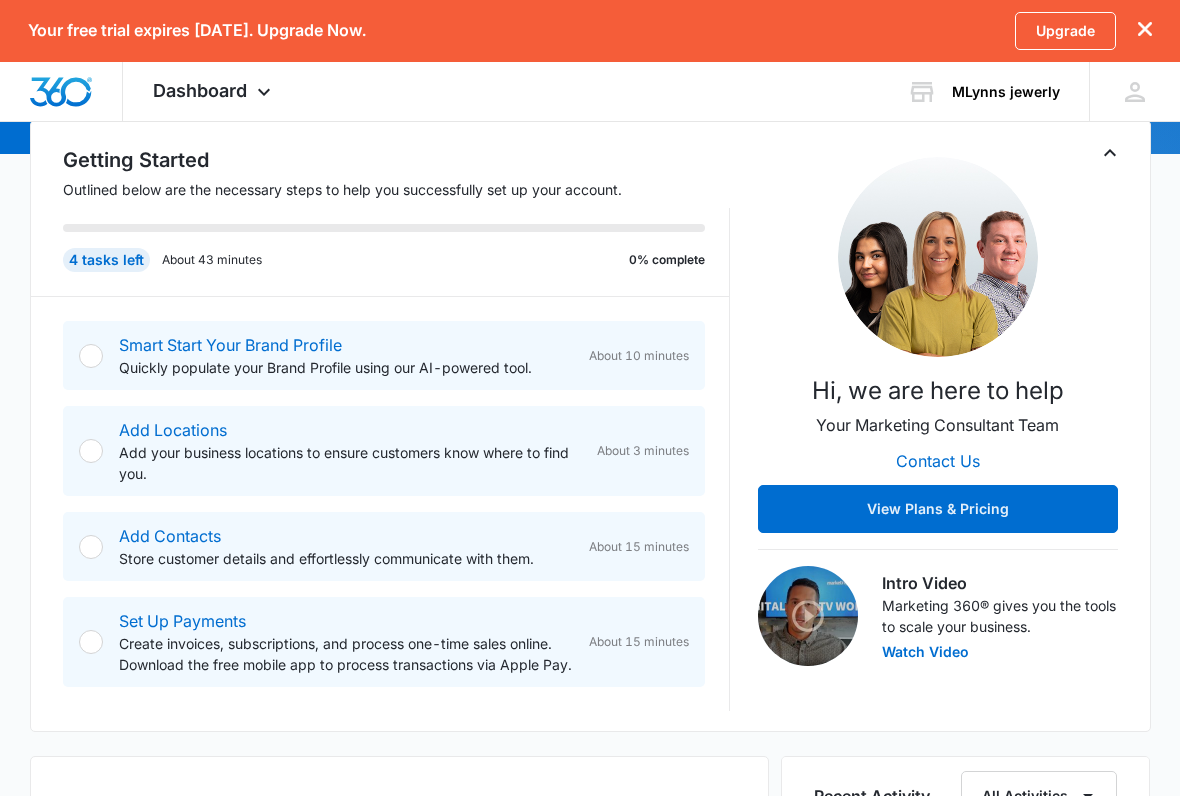 scroll, scrollTop: 287, scrollLeft: 0, axis: vertical 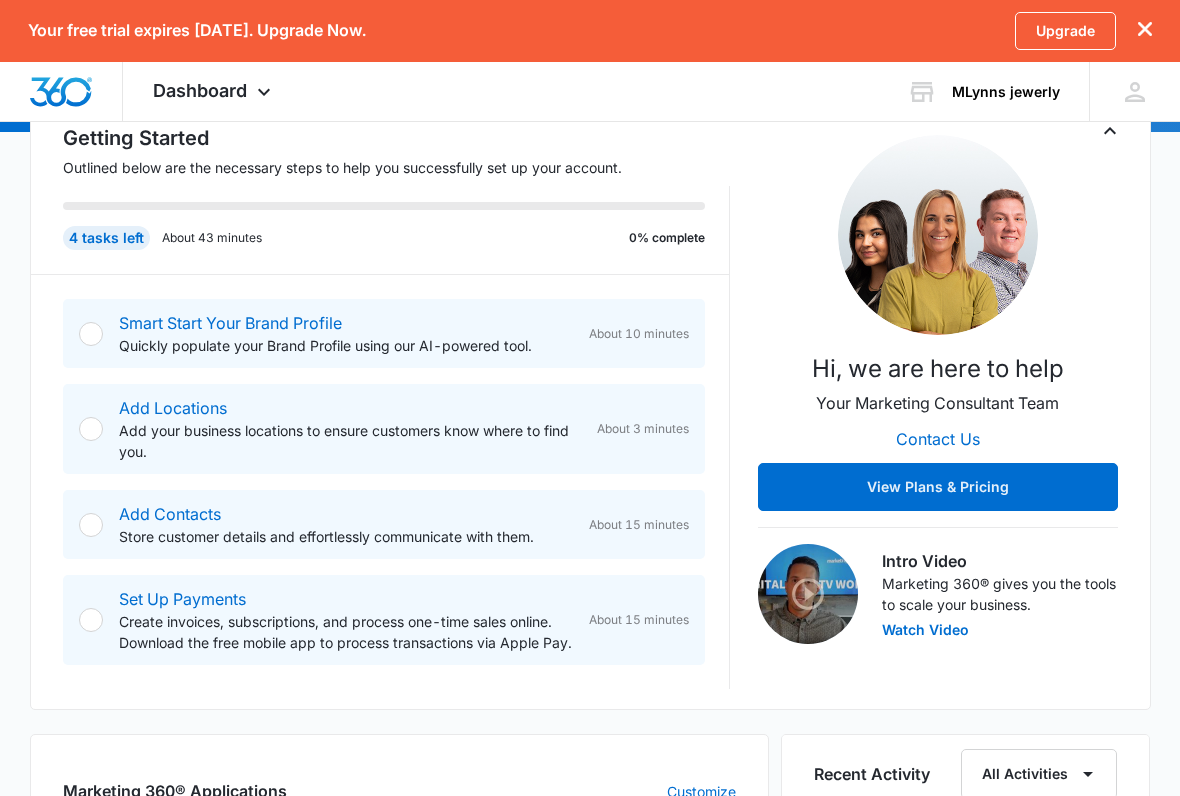 click on "Smart Start Your Brand Profile Quickly populate your Brand Profile using our AI-powered tool. About 10 minutes" at bounding box center (384, 334) 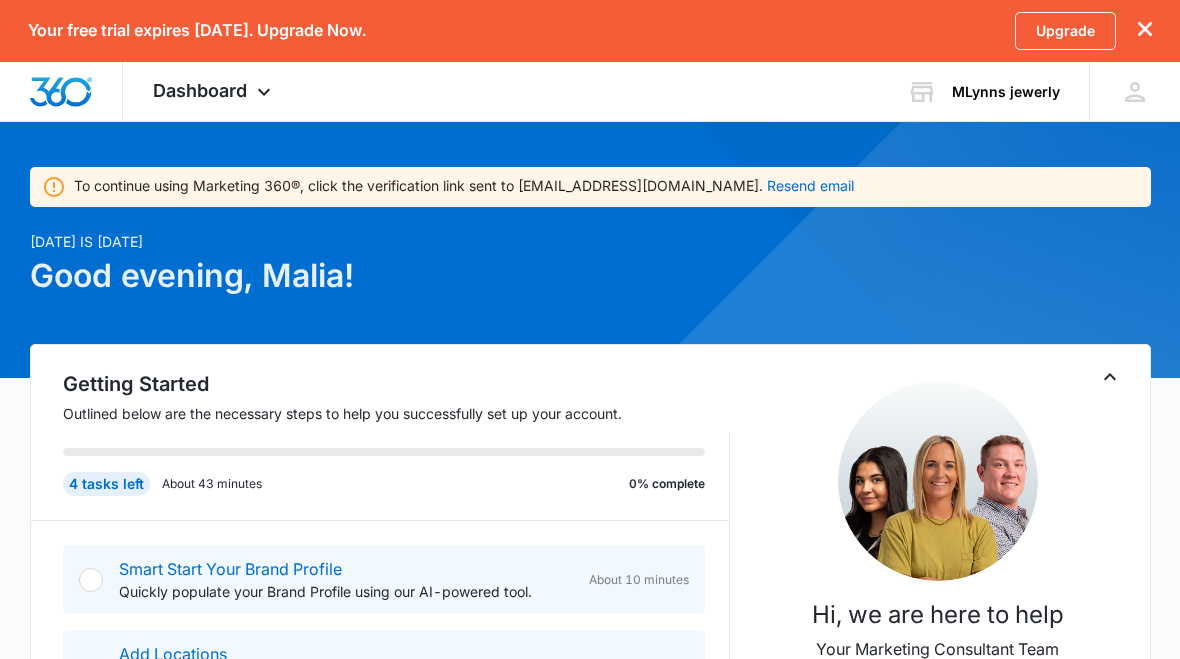 scroll, scrollTop: 0, scrollLeft: 0, axis: both 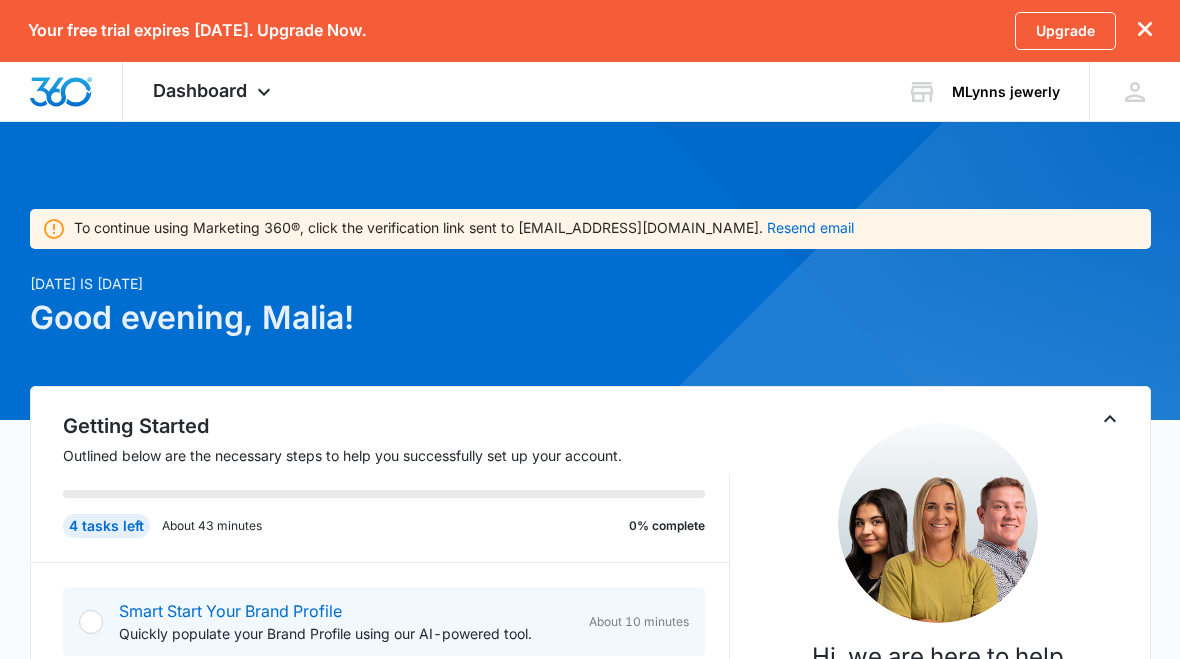 click 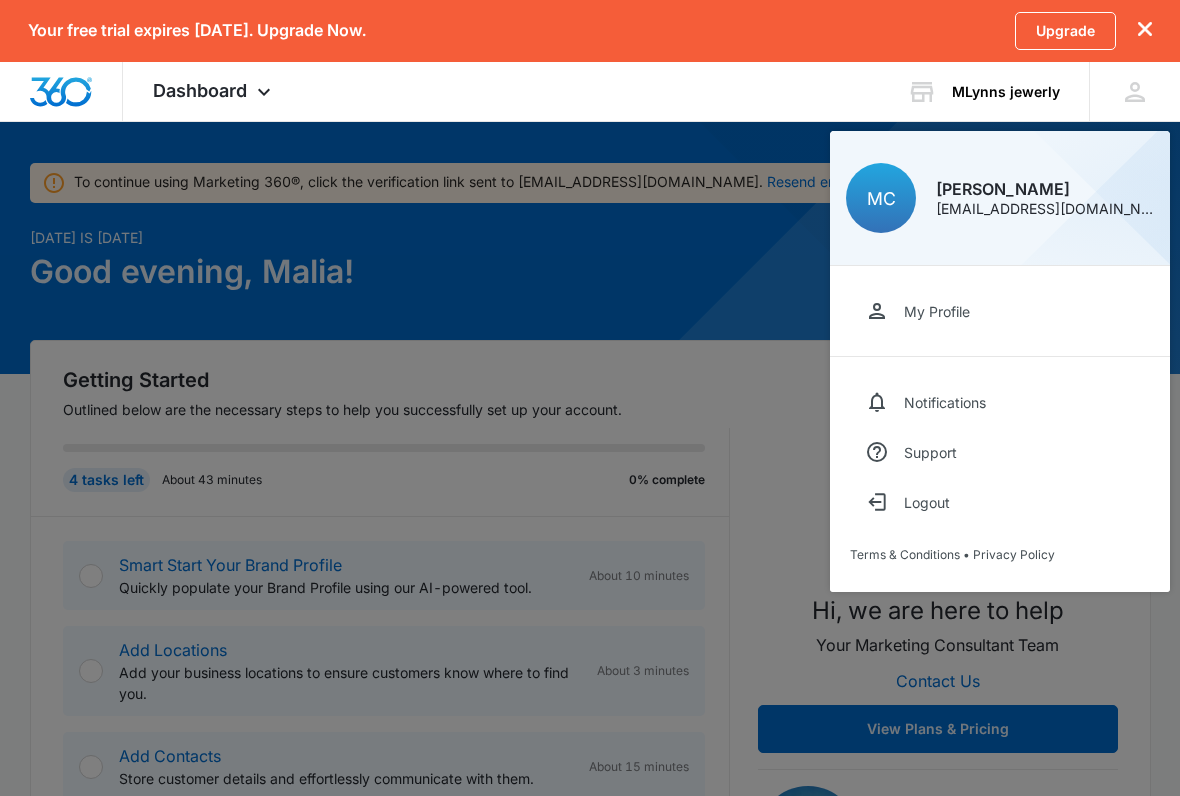 scroll, scrollTop: 46, scrollLeft: 0, axis: vertical 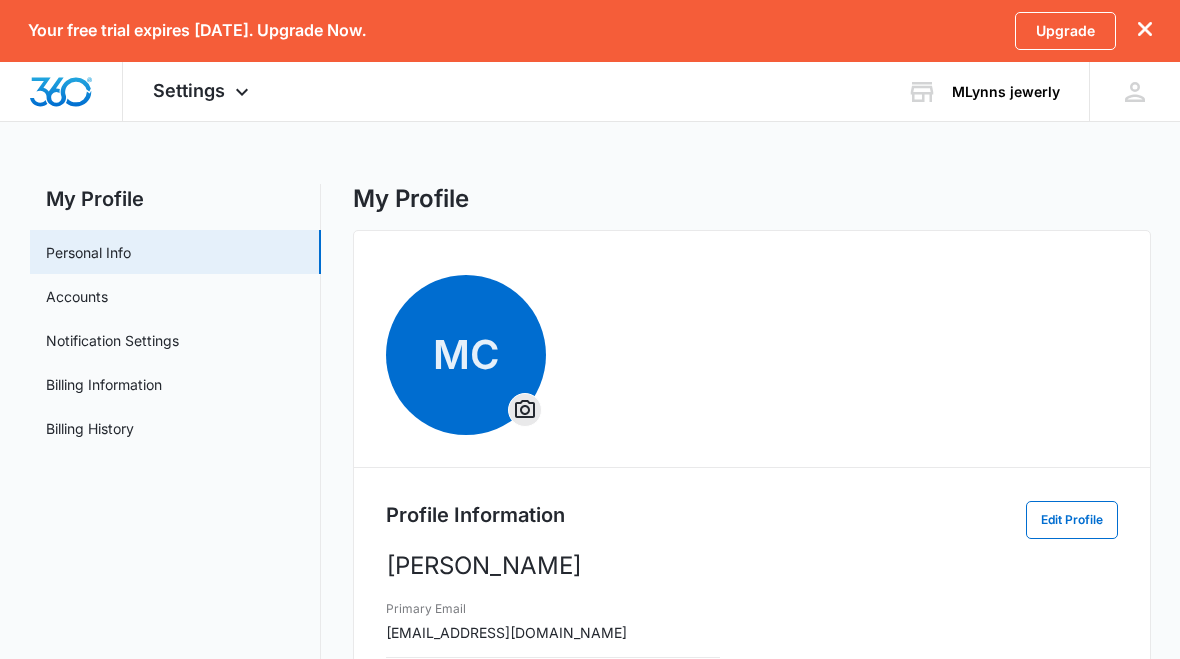 click on "MLynns jewerly Your Accounts View All" at bounding box center (983, 91) 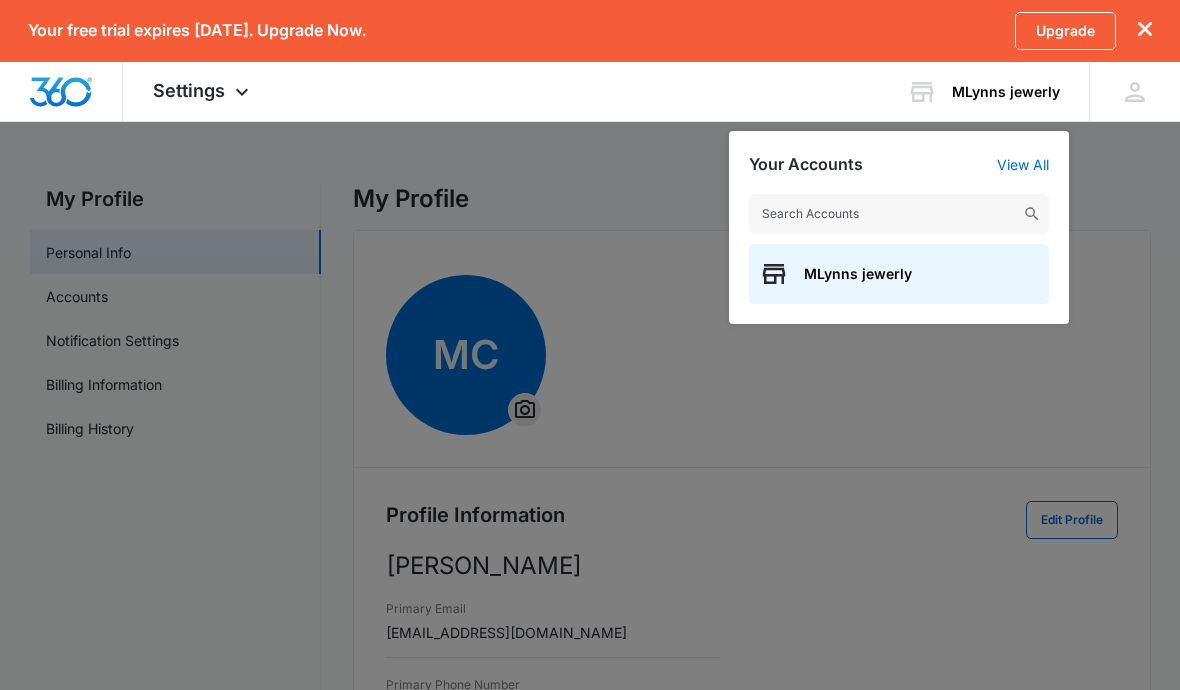 click at bounding box center (1135, 92) 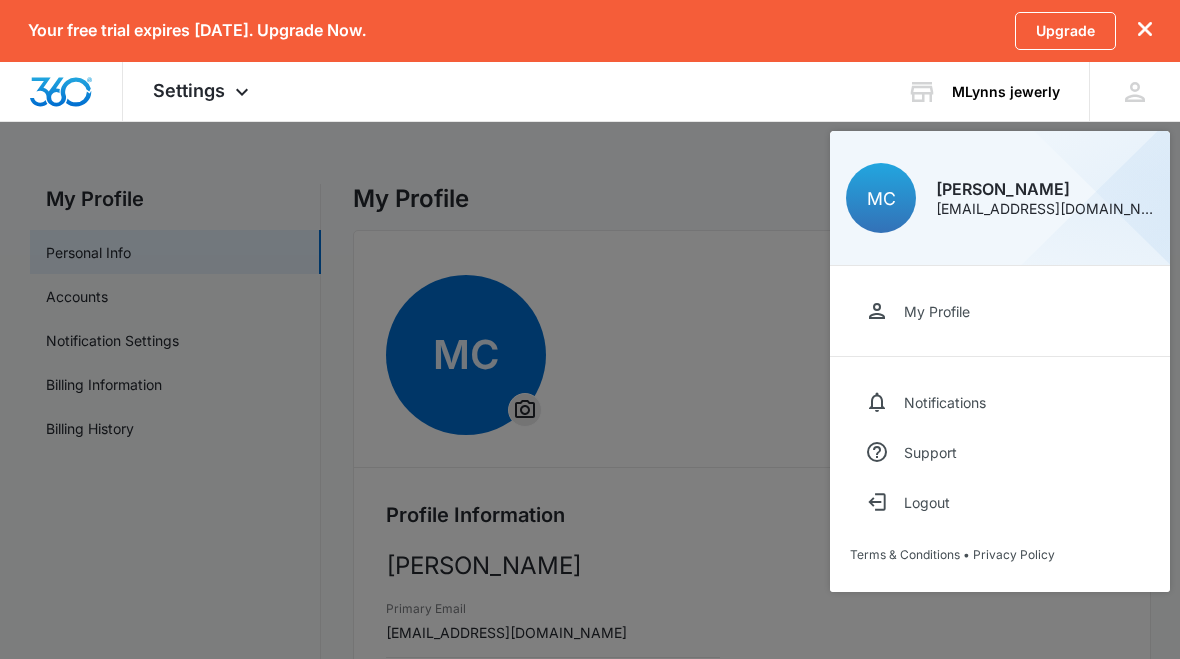 click 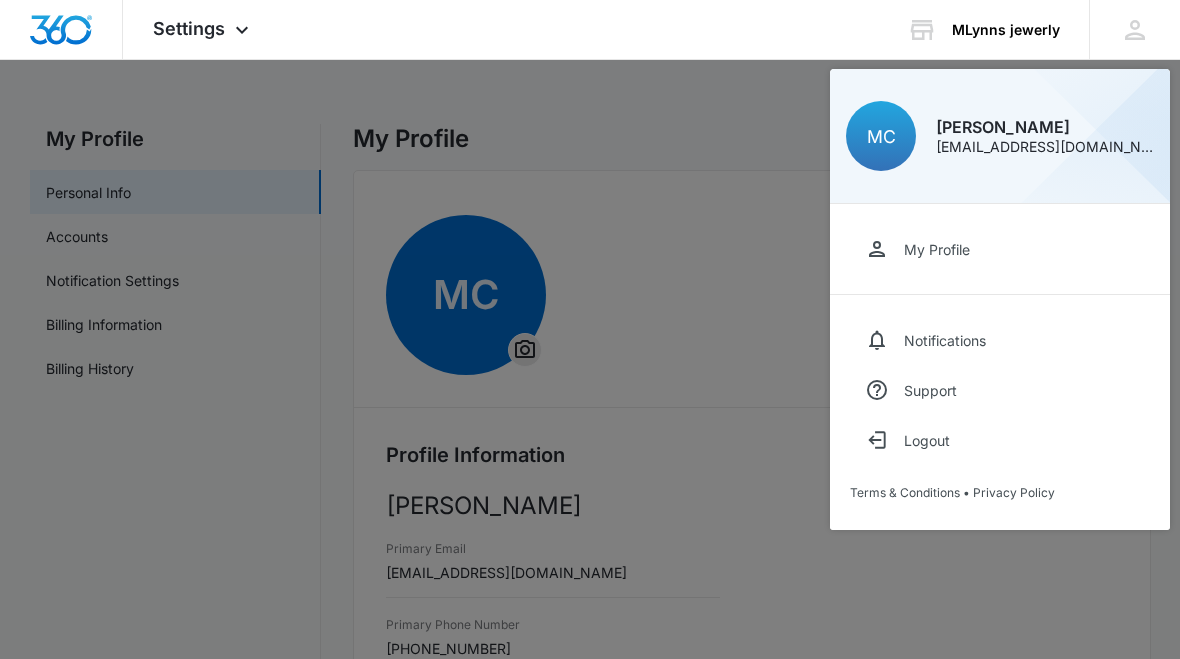 click at bounding box center (590, 329) 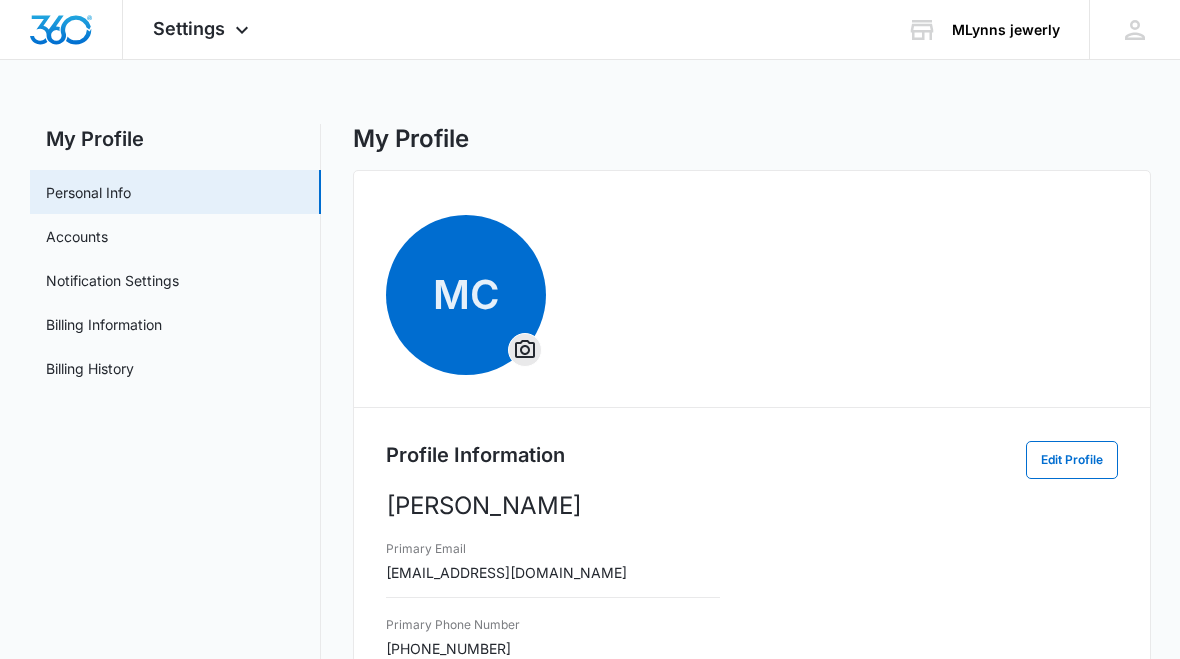 click 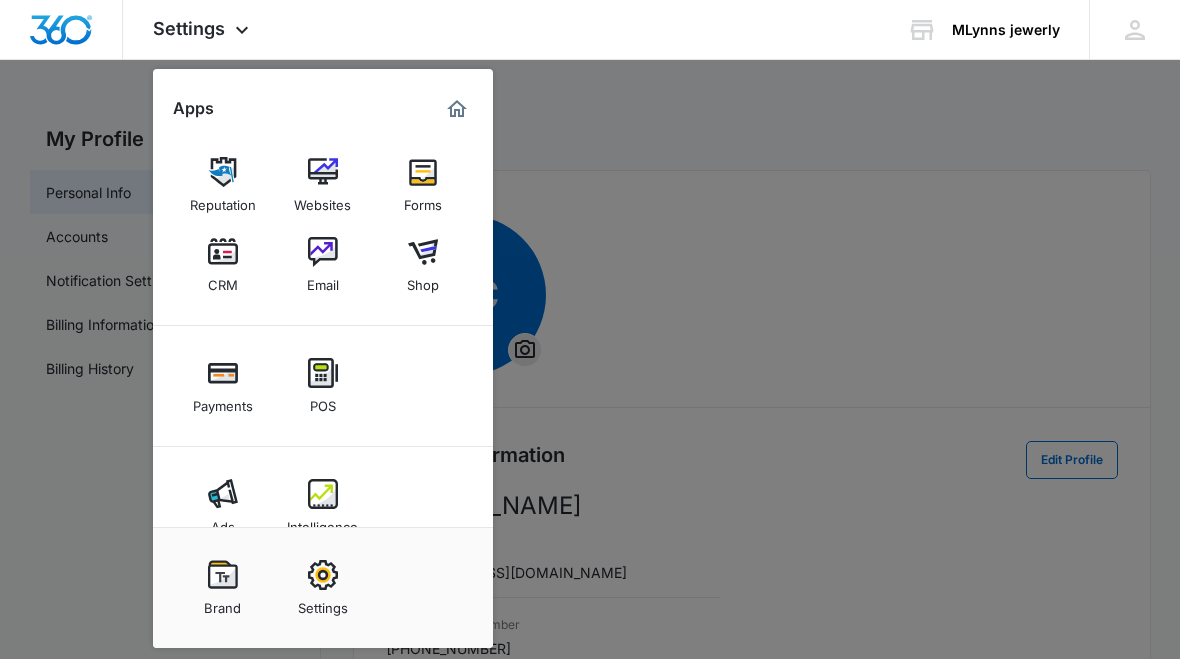 click at bounding box center (590, 329) 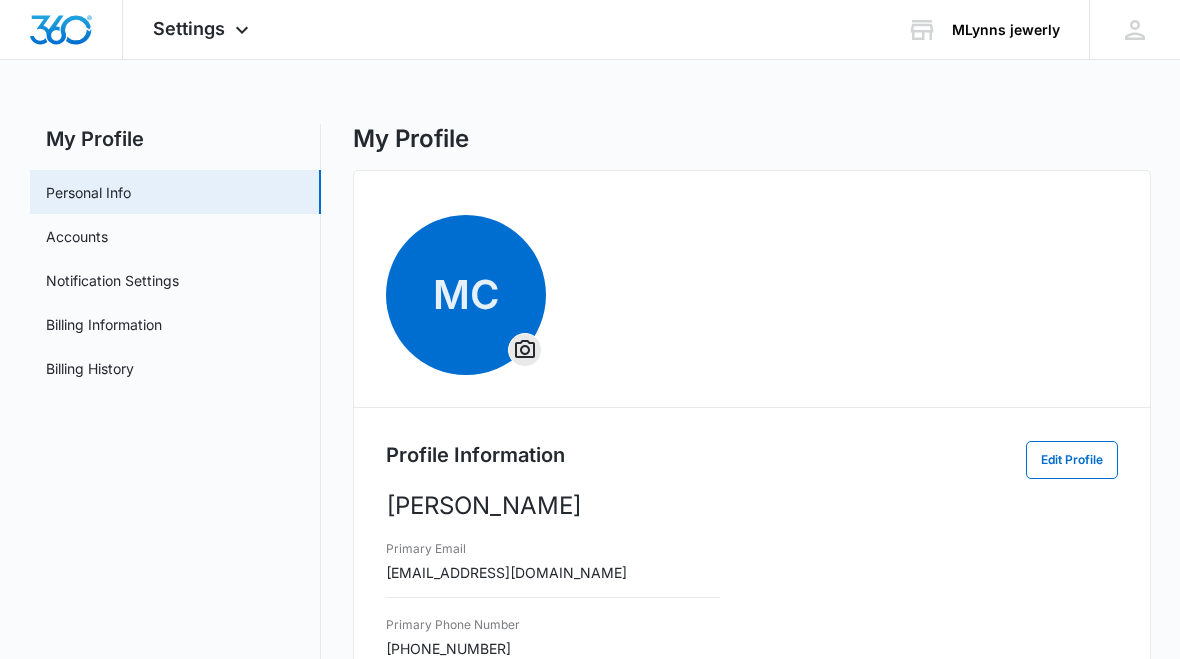 click on "MLynns jewerly" at bounding box center [1006, 30] 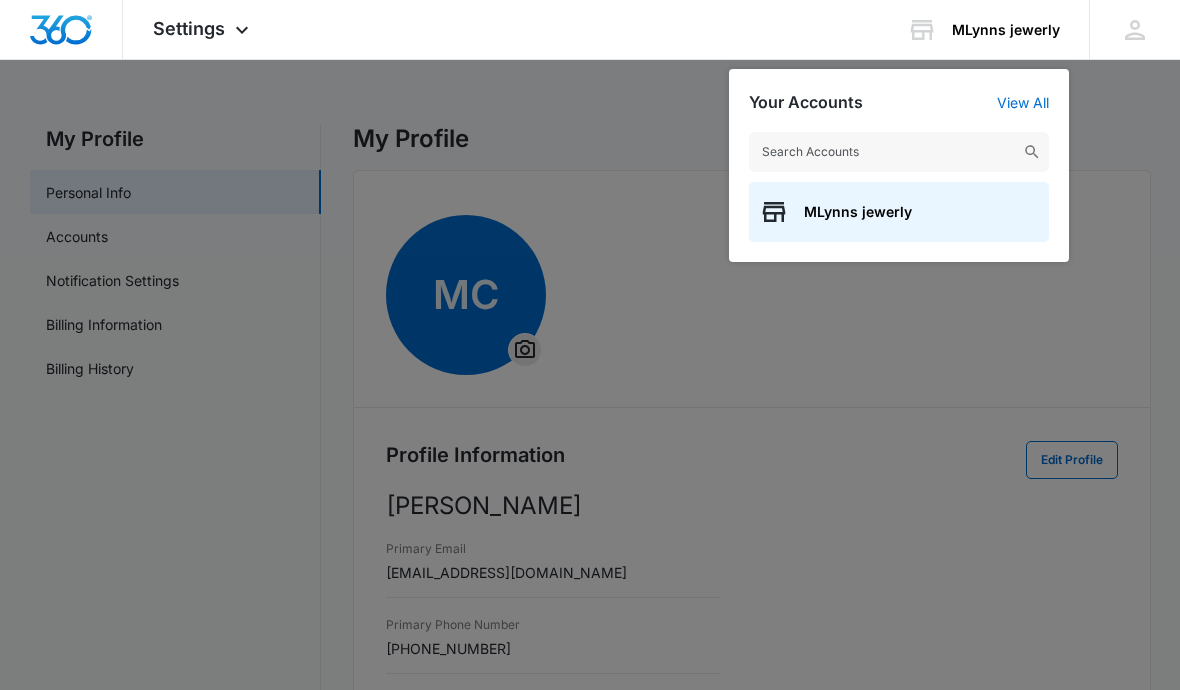 click on "MLynns jewerly Your Accounts View All MLynns jewerly" at bounding box center [983, 29] 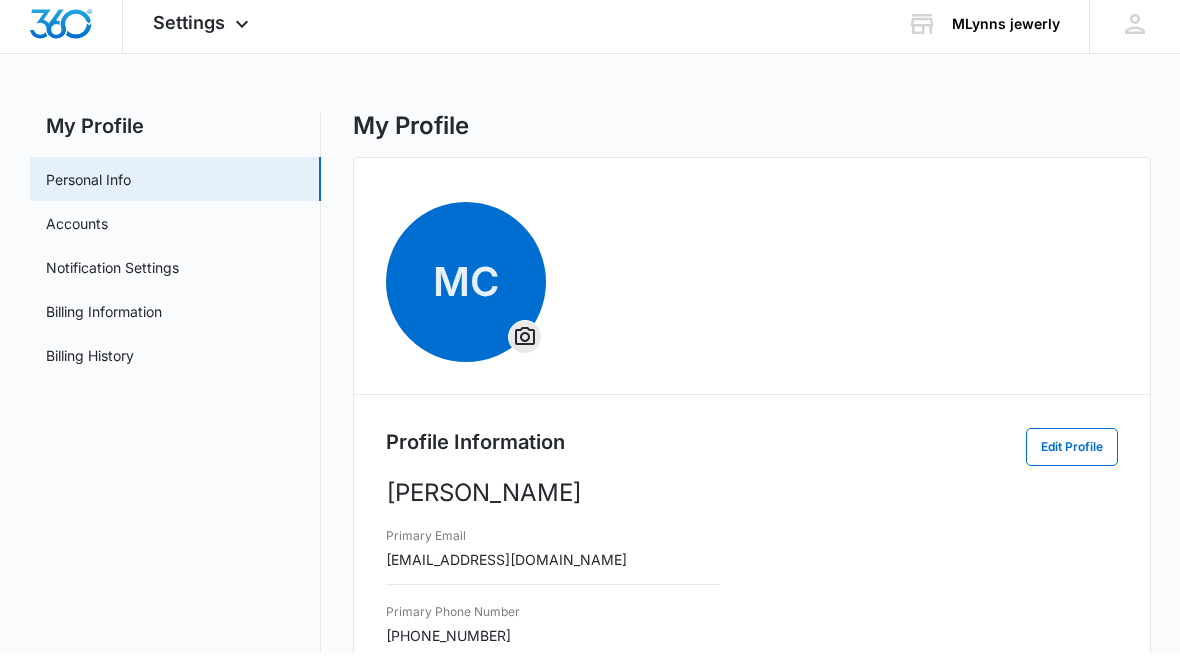 scroll, scrollTop: 13, scrollLeft: 0, axis: vertical 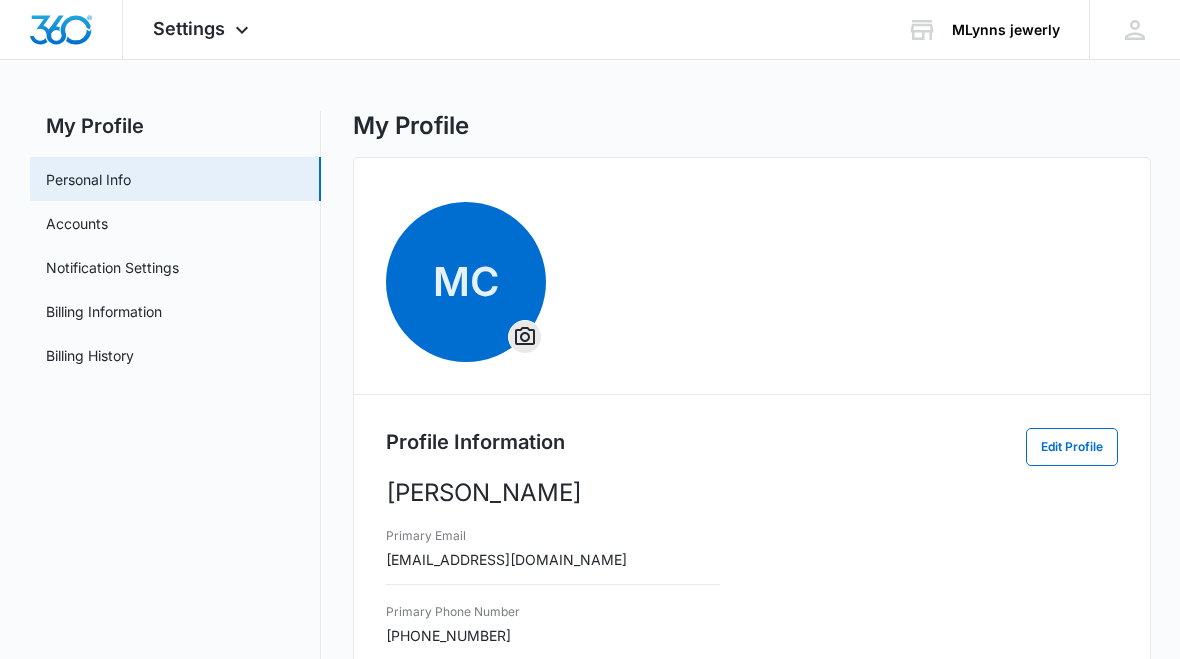 click 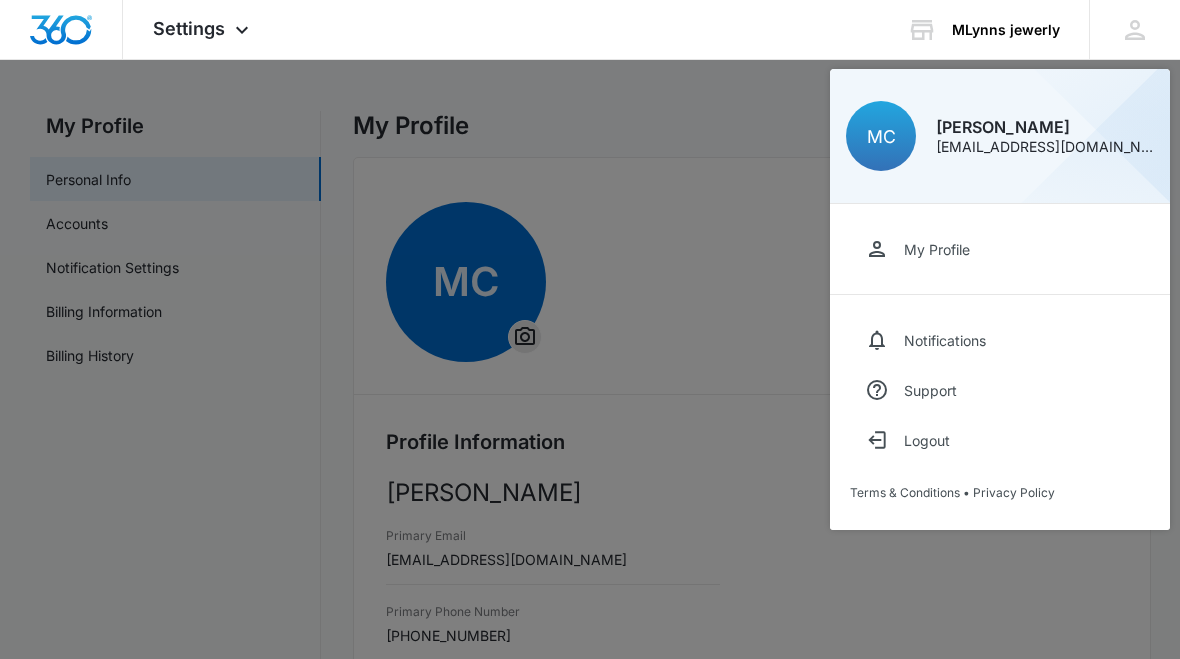 click 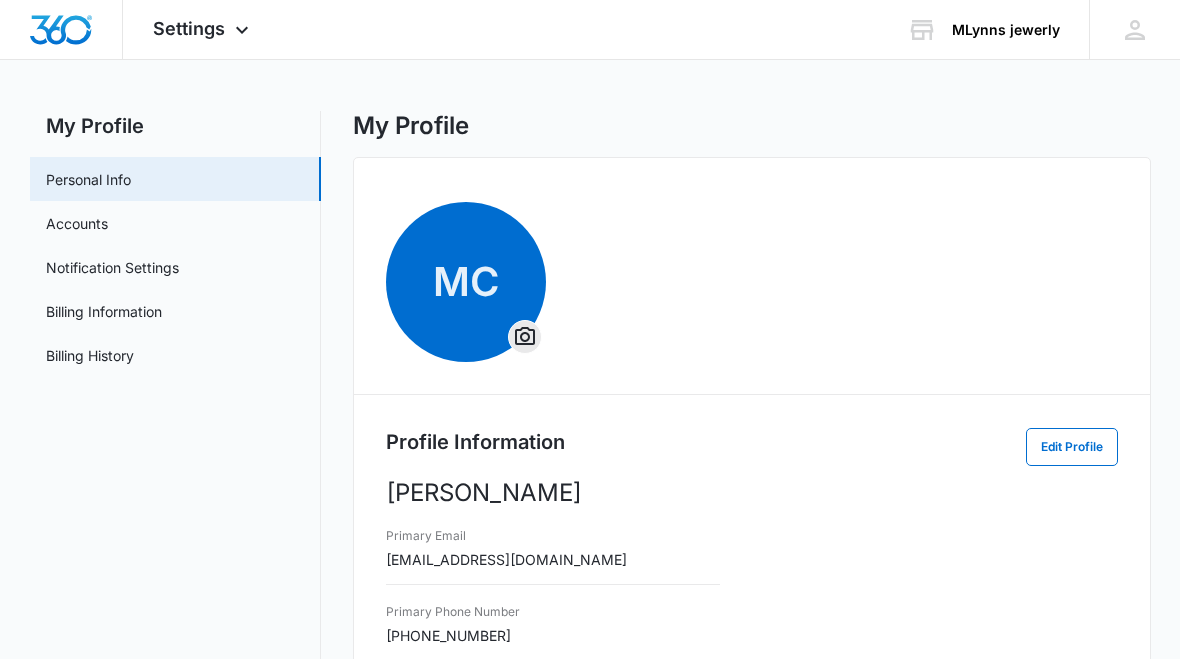 click 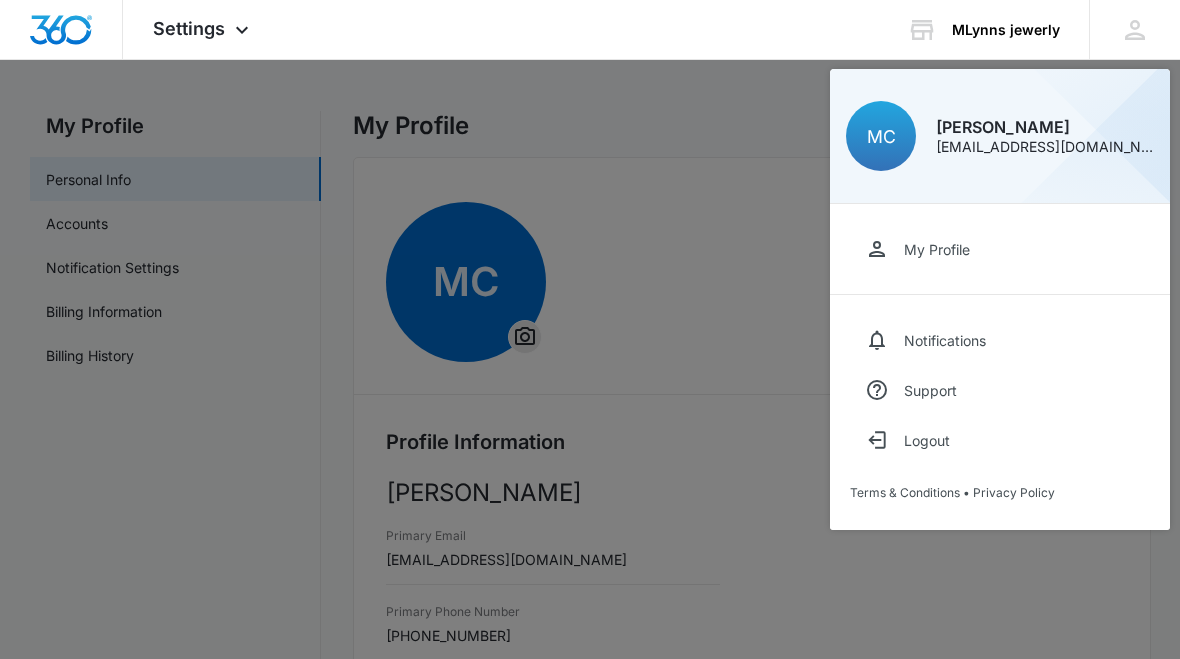click on "My Profile" at bounding box center (1000, 249) 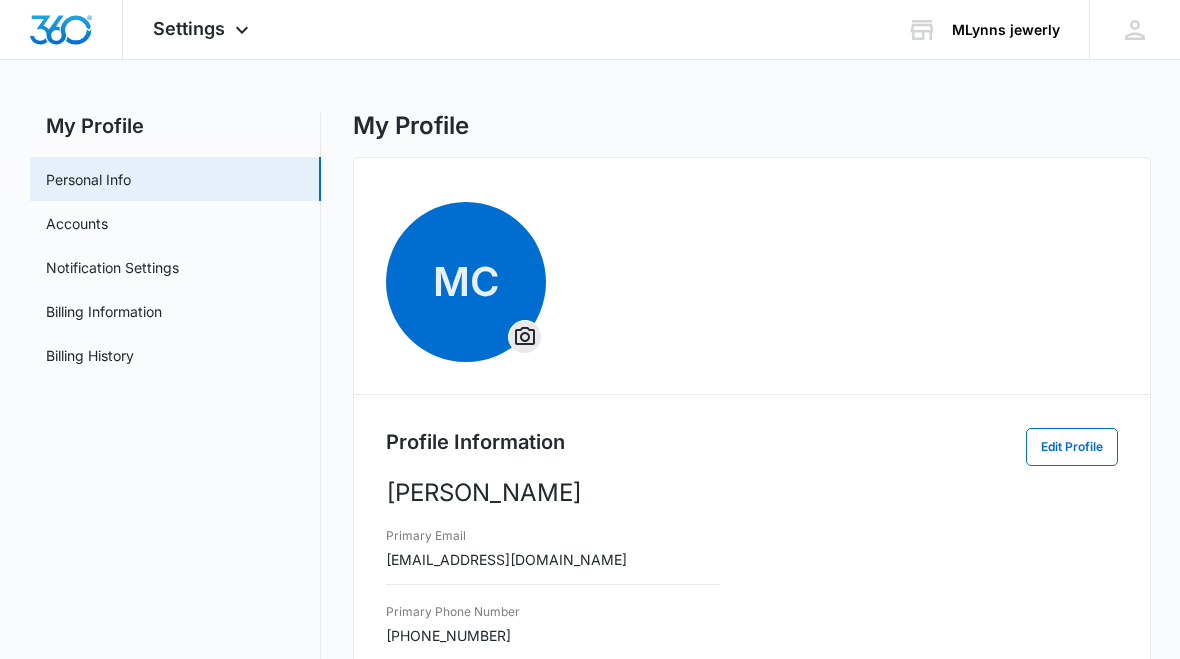 scroll, scrollTop: 0, scrollLeft: 0, axis: both 